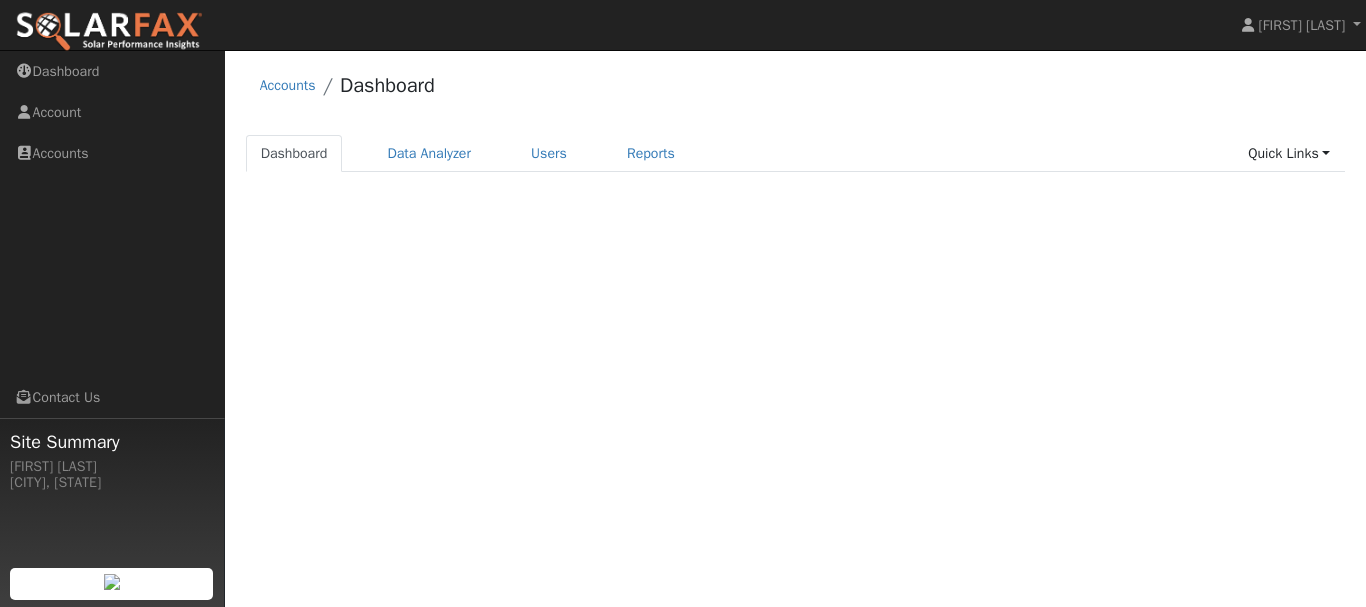 scroll, scrollTop: 0, scrollLeft: 0, axis: both 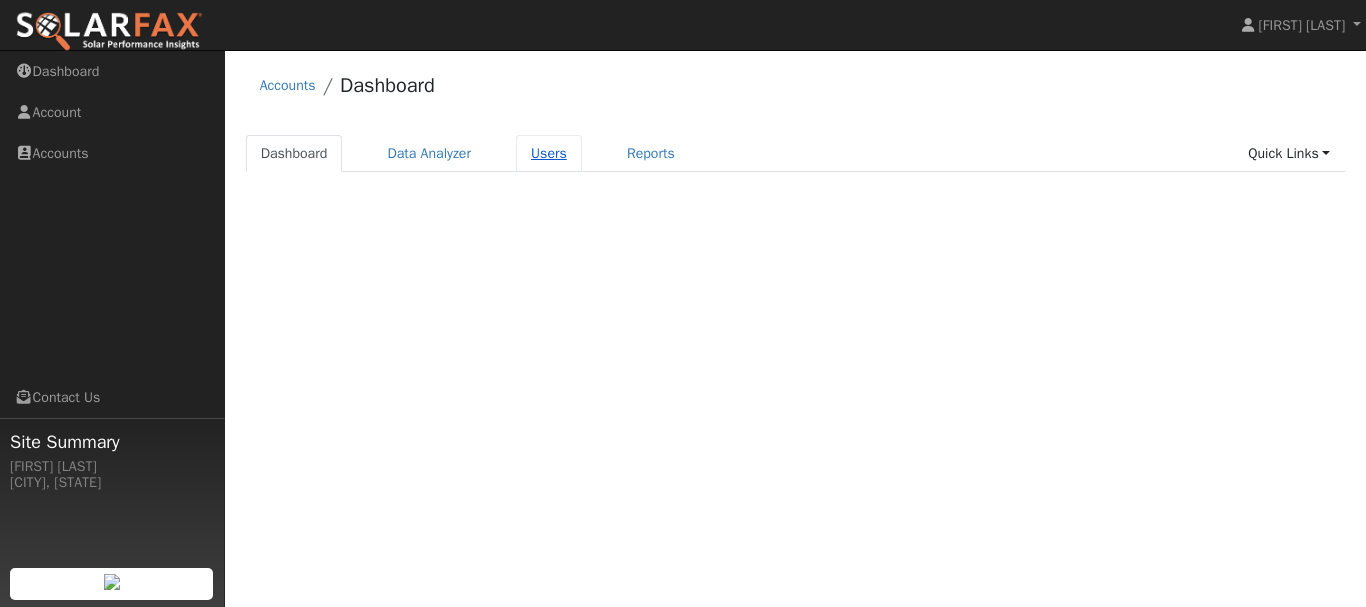 click on "Users" at bounding box center (549, 153) 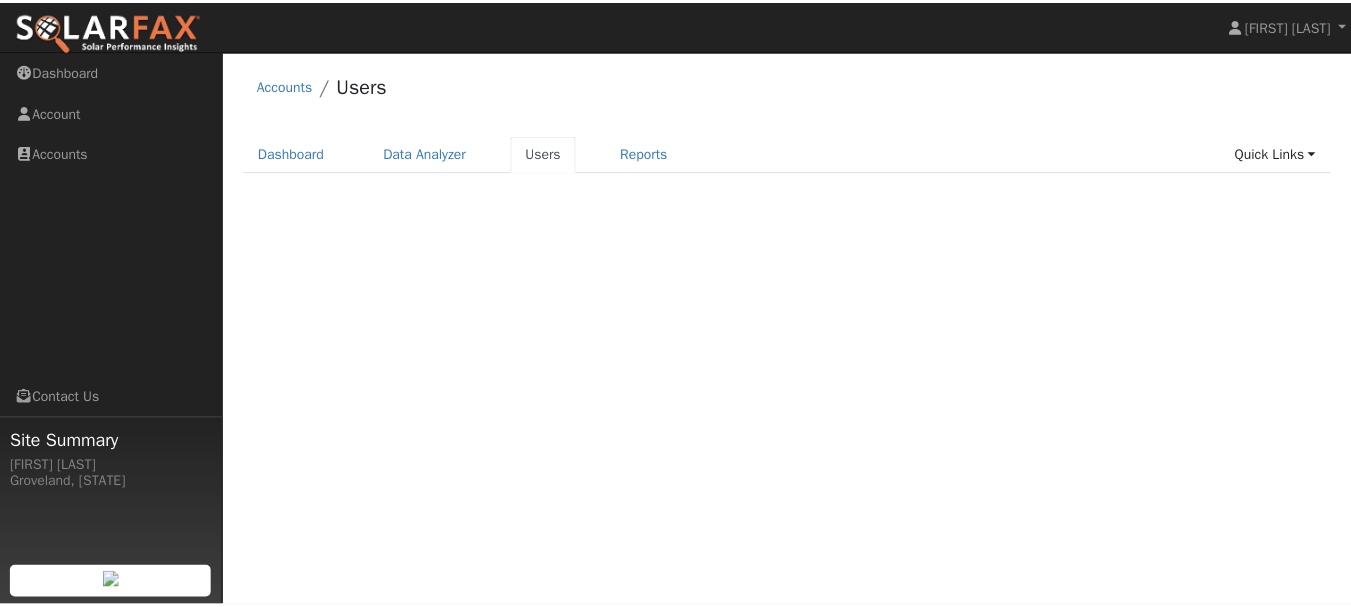 scroll, scrollTop: 0, scrollLeft: 0, axis: both 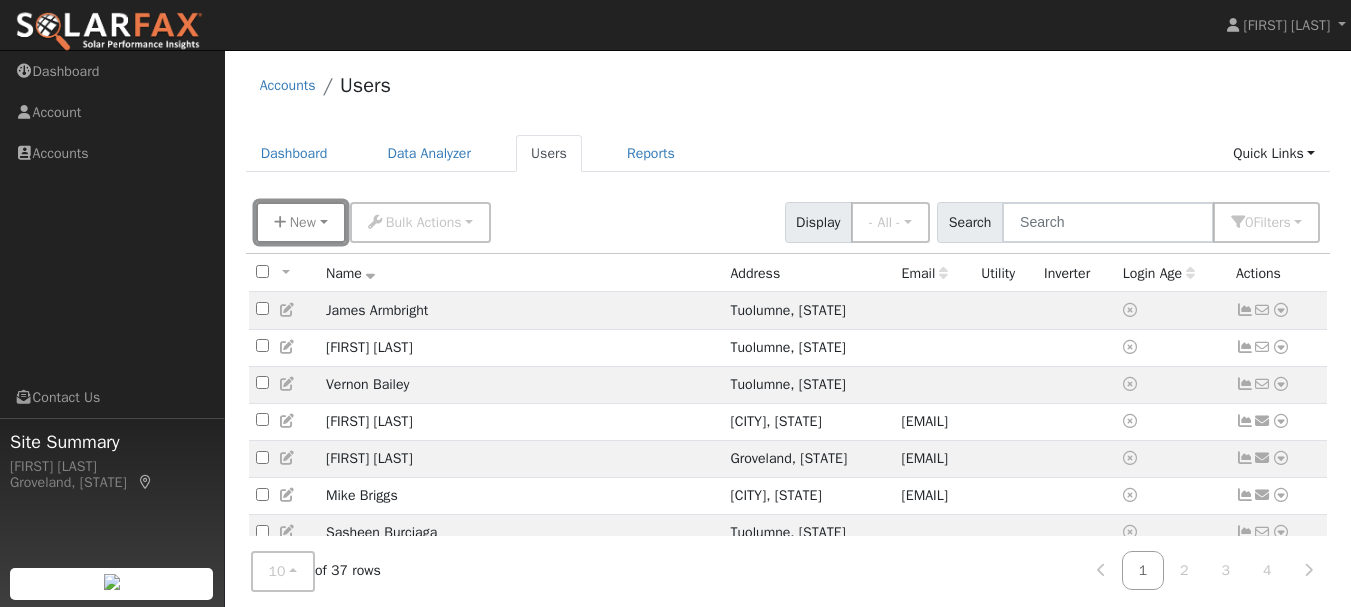 click on "New" at bounding box center (303, 222) 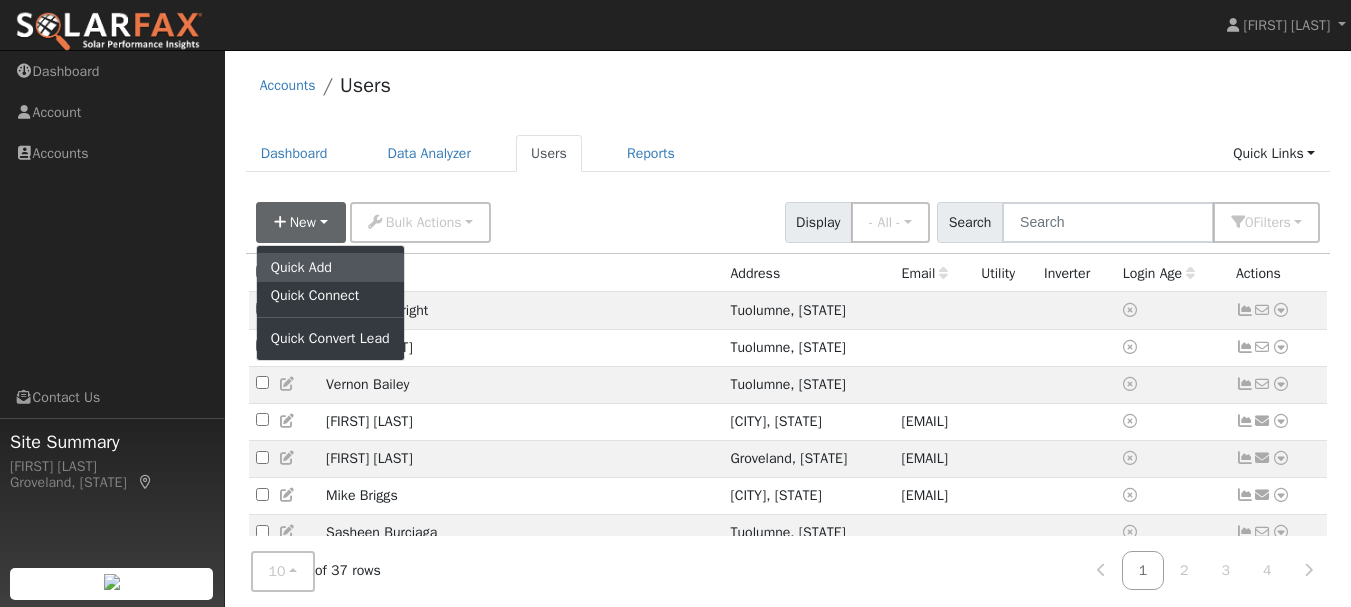 click on "Quick Add" at bounding box center [330, 267] 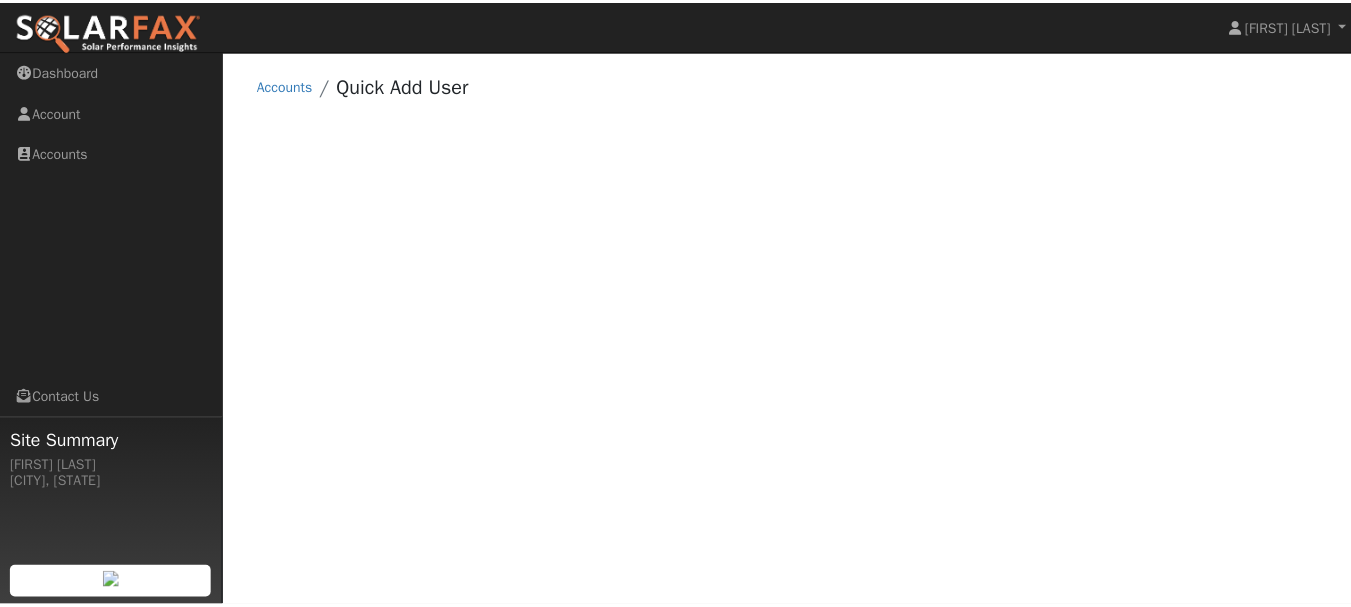 scroll, scrollTop: 0, scrollLeft: 0, axis: both 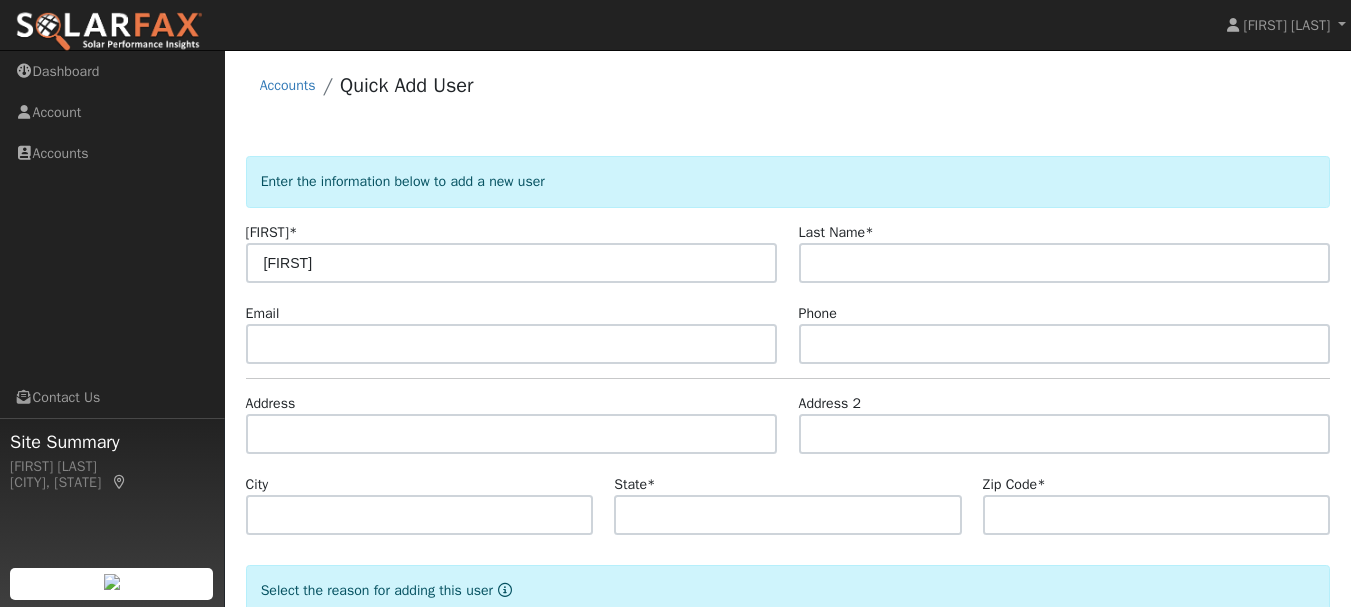 type on "[FIRST]" 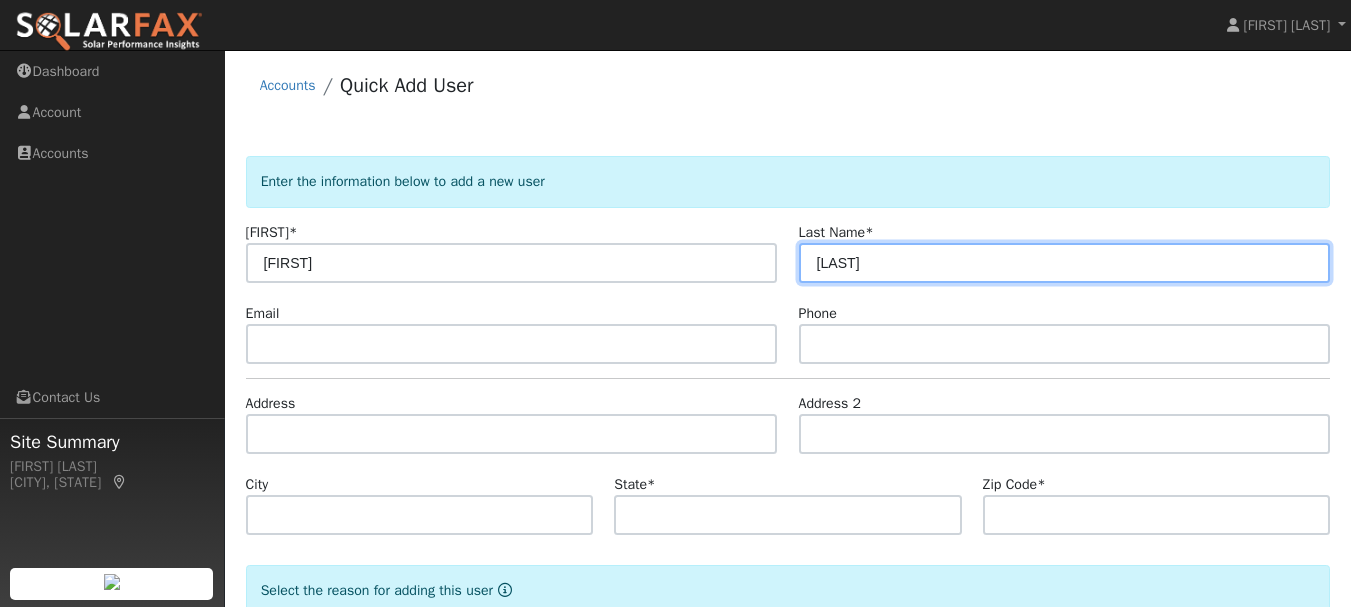 type on "[LAST]" 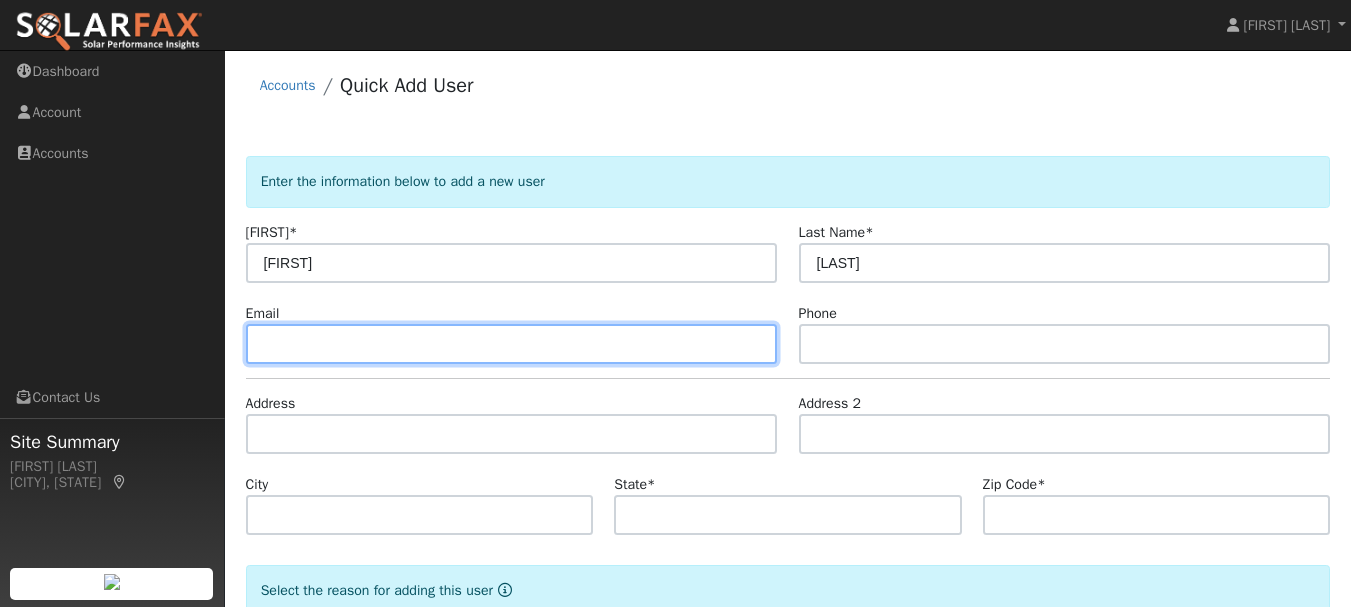 click at bounding box center [512, 344] 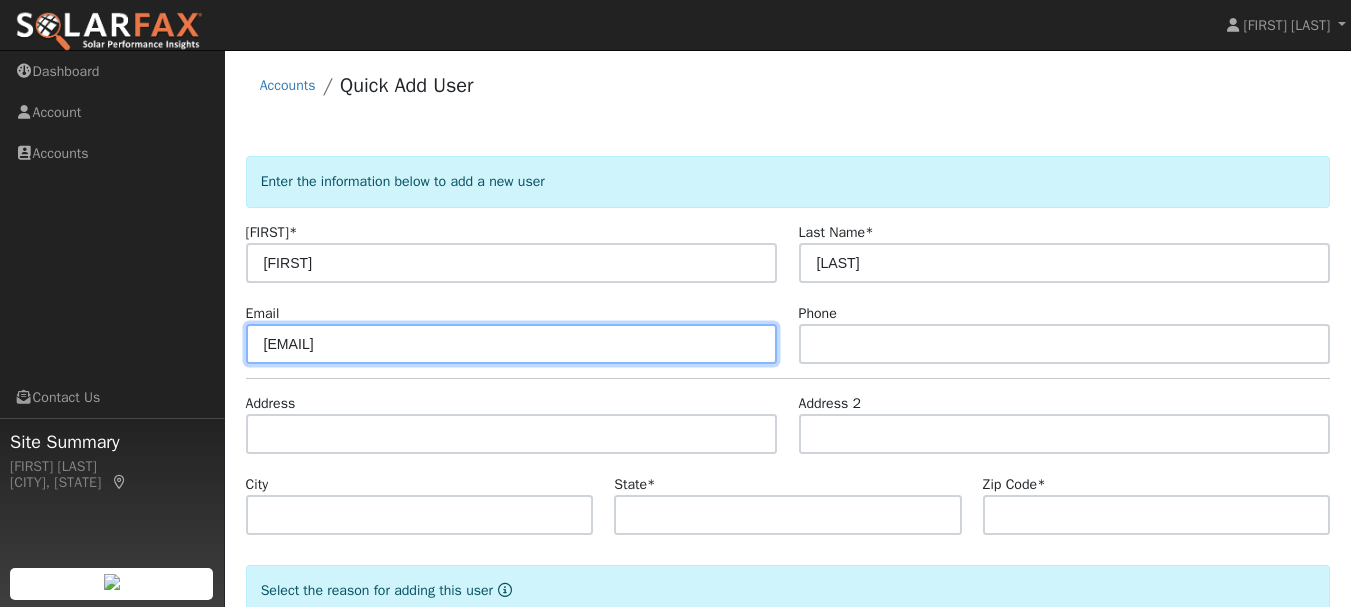 type on "[EMAIL]" 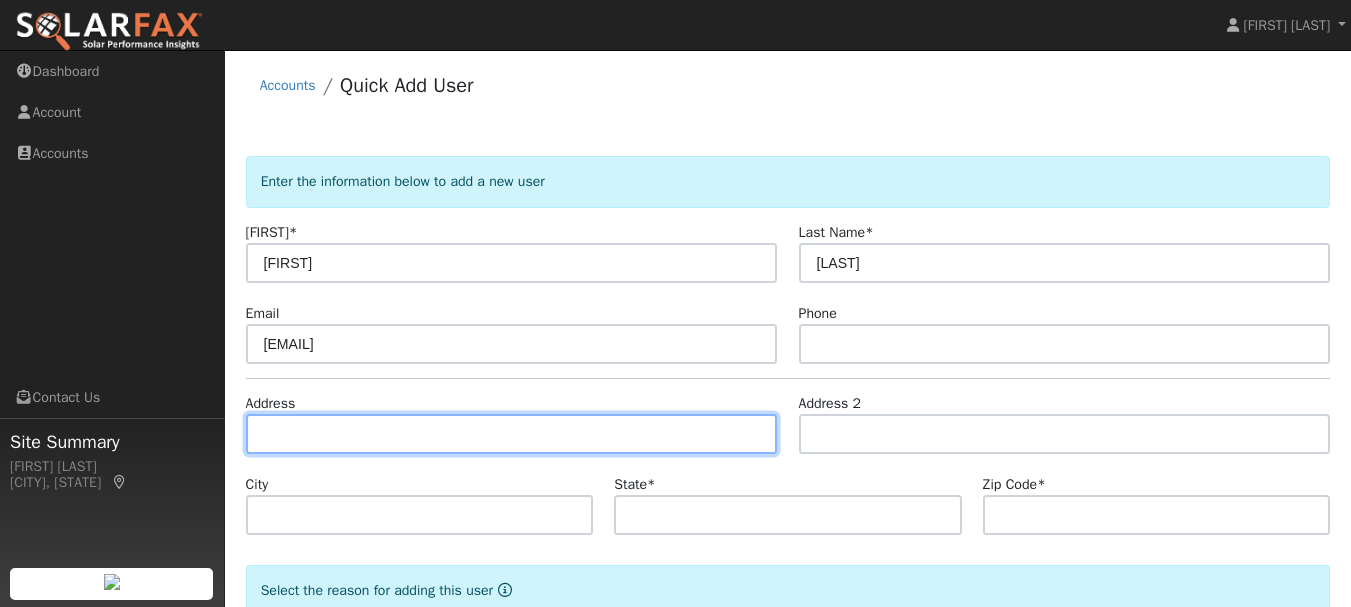 click at bounding box center (512, 434) 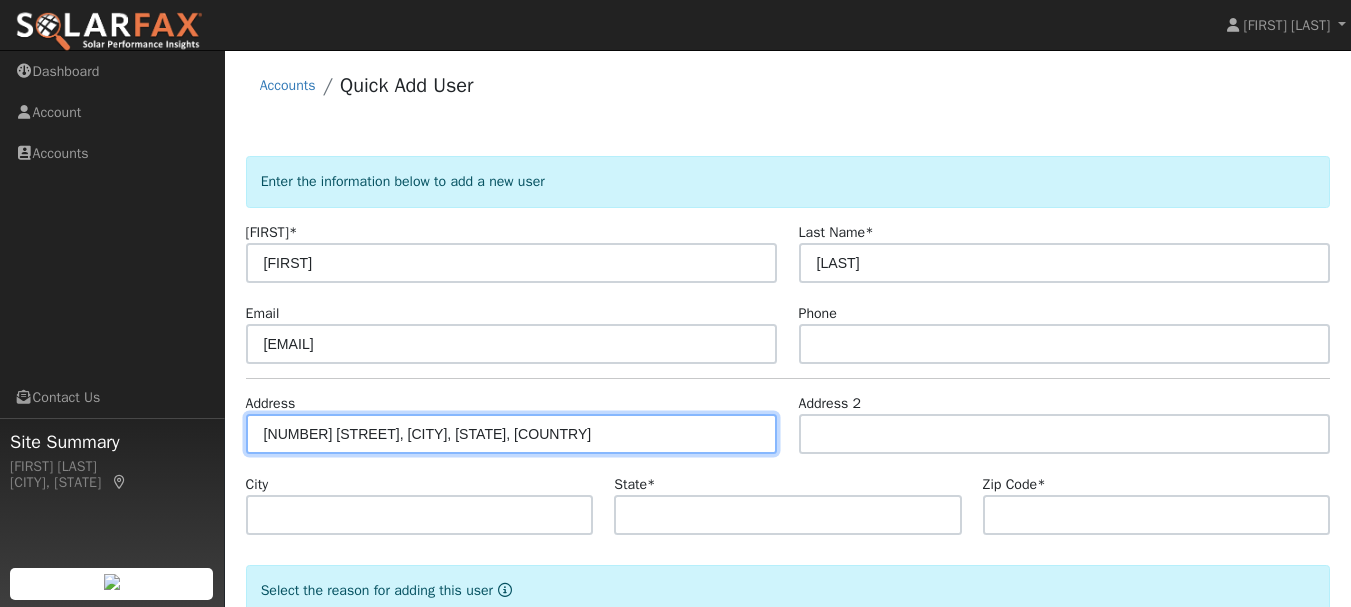 type on "[NUMBER] [STREET]" 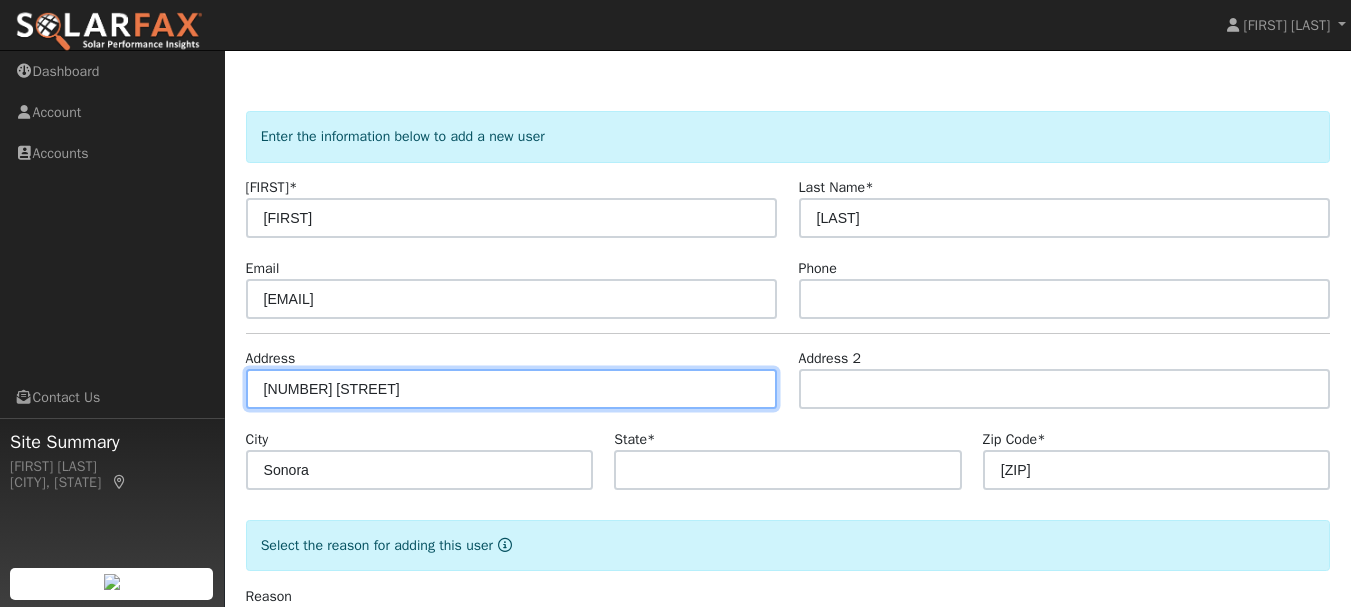 scroll, scrollTop: 128, scrollLeft: 0, axis: vertical 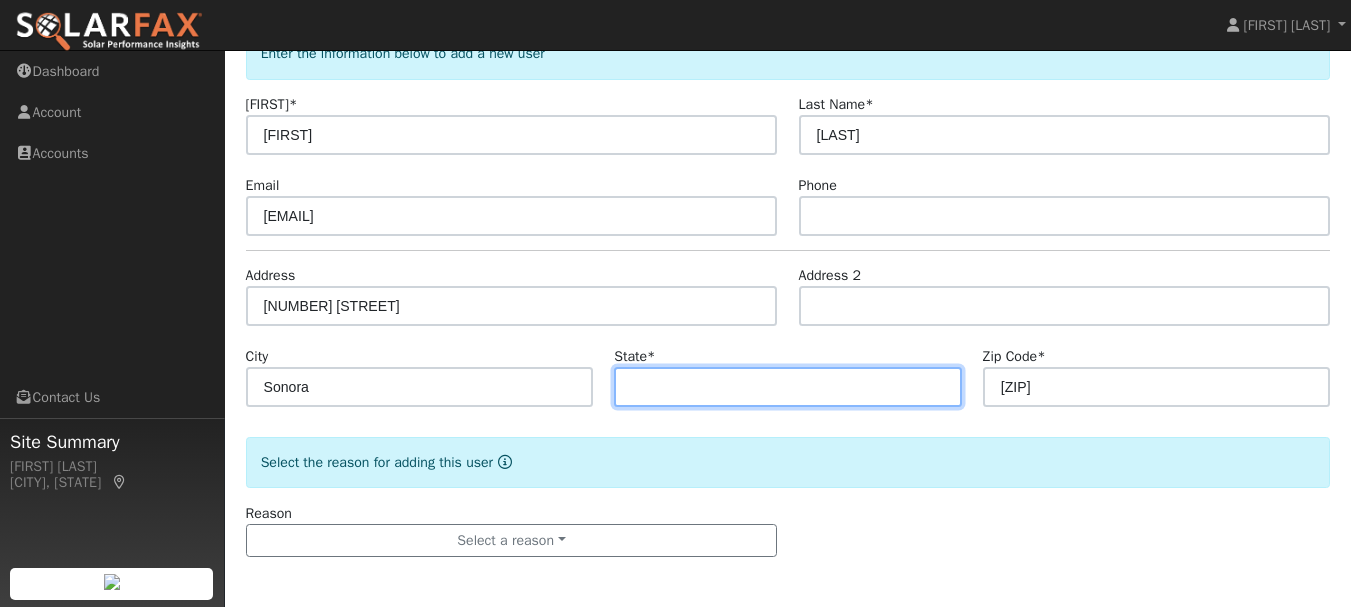 click at bounding box center [788, 387] 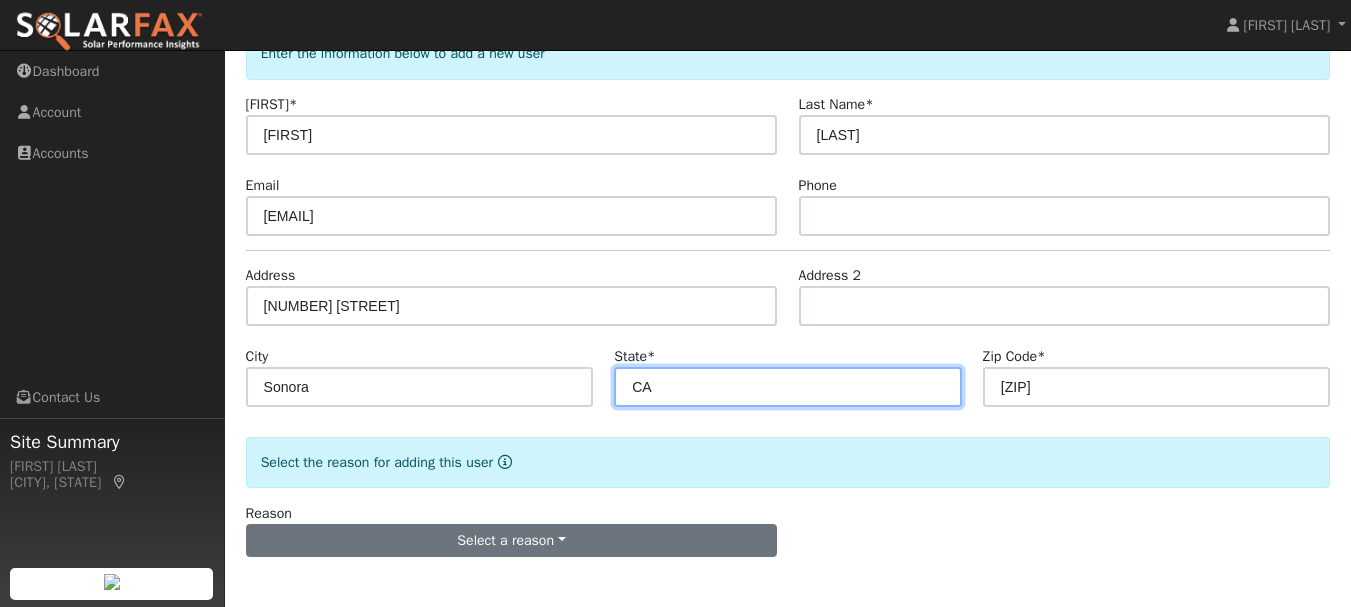 type on "CA" 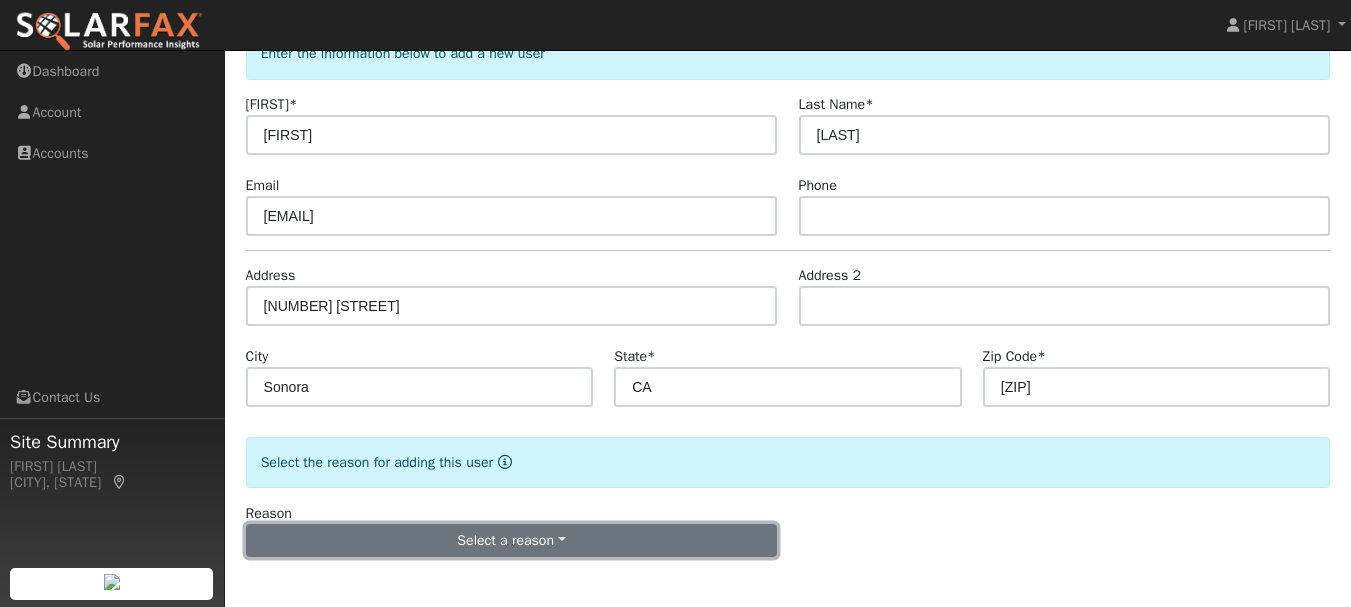 click on "Select a reason" at bounding box center (512, 541) 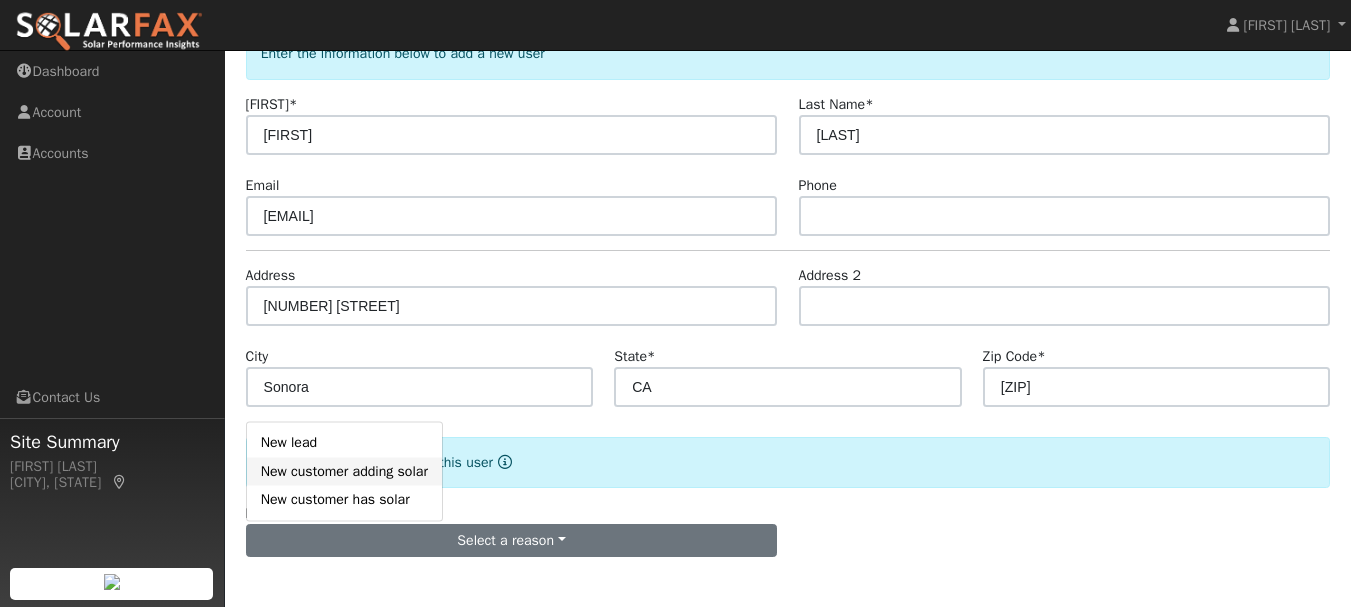 click on "New customer adding solar" at bounding box center [344, 471] 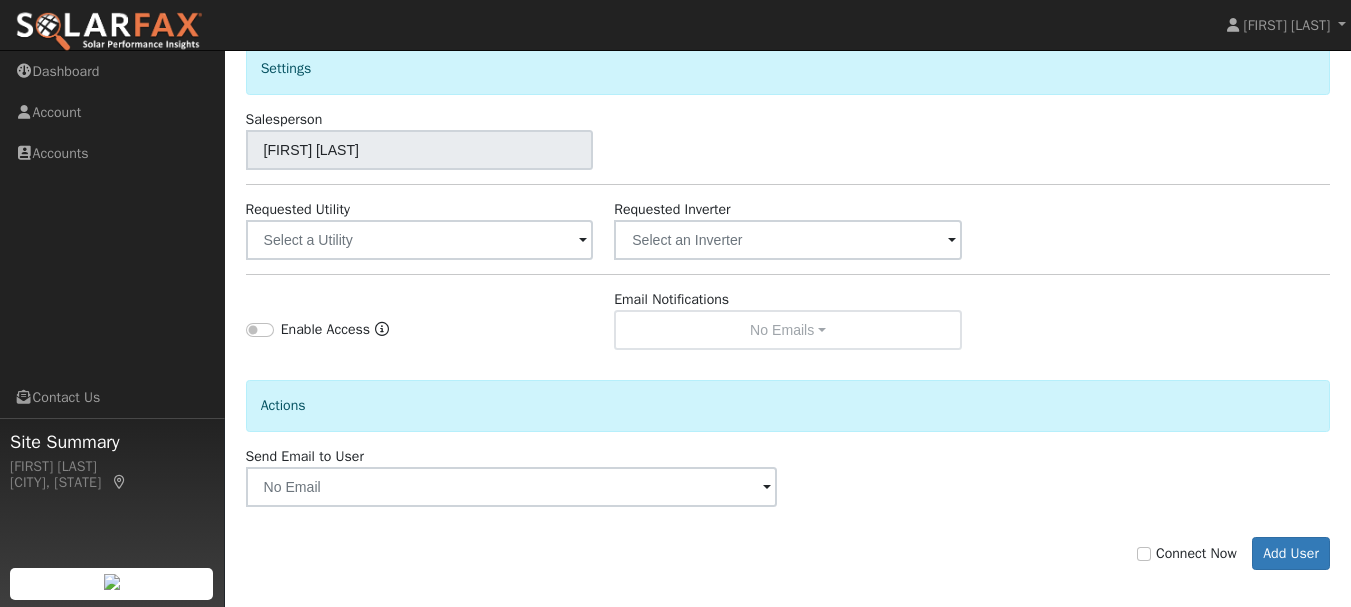scroll, scrollTop: 681, scrollLeft: 0, axis: vertical 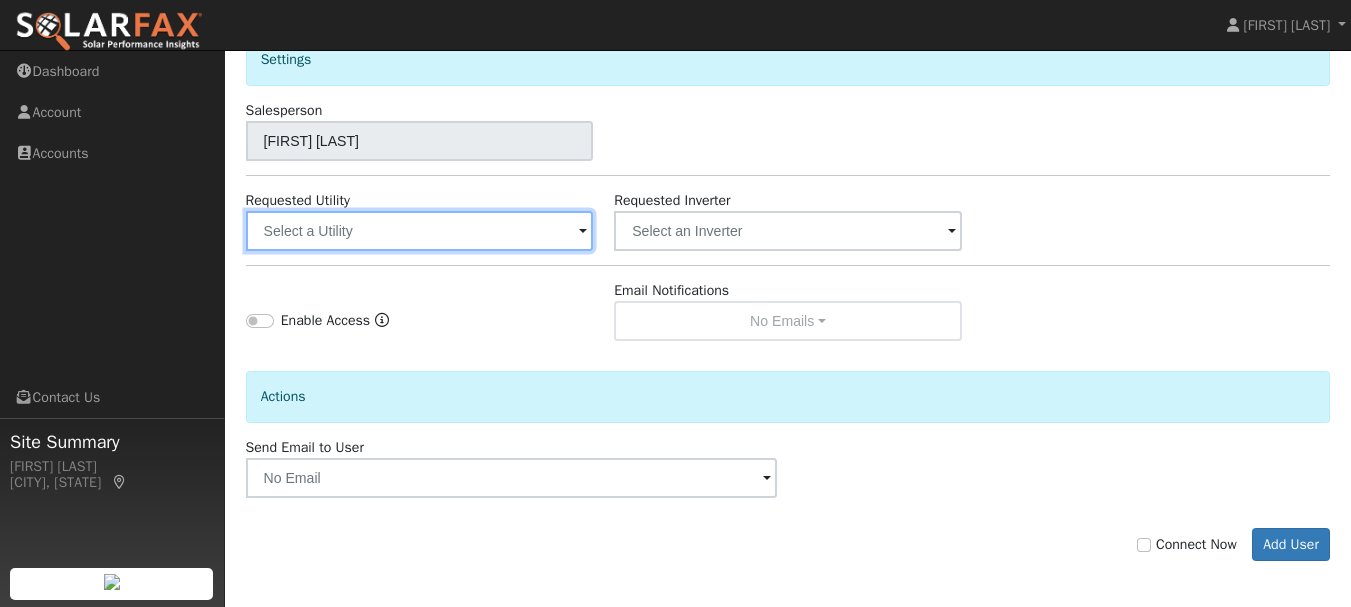 click at bounding box center [420, 231] 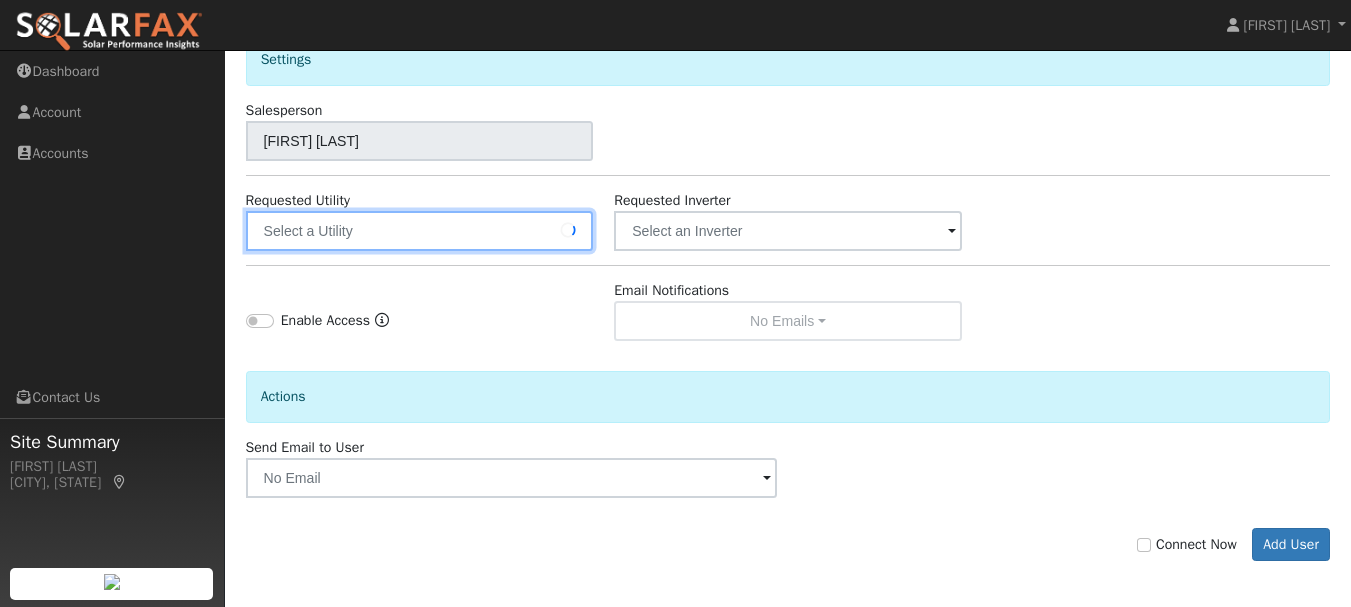 click at bounding box center [420, 231] 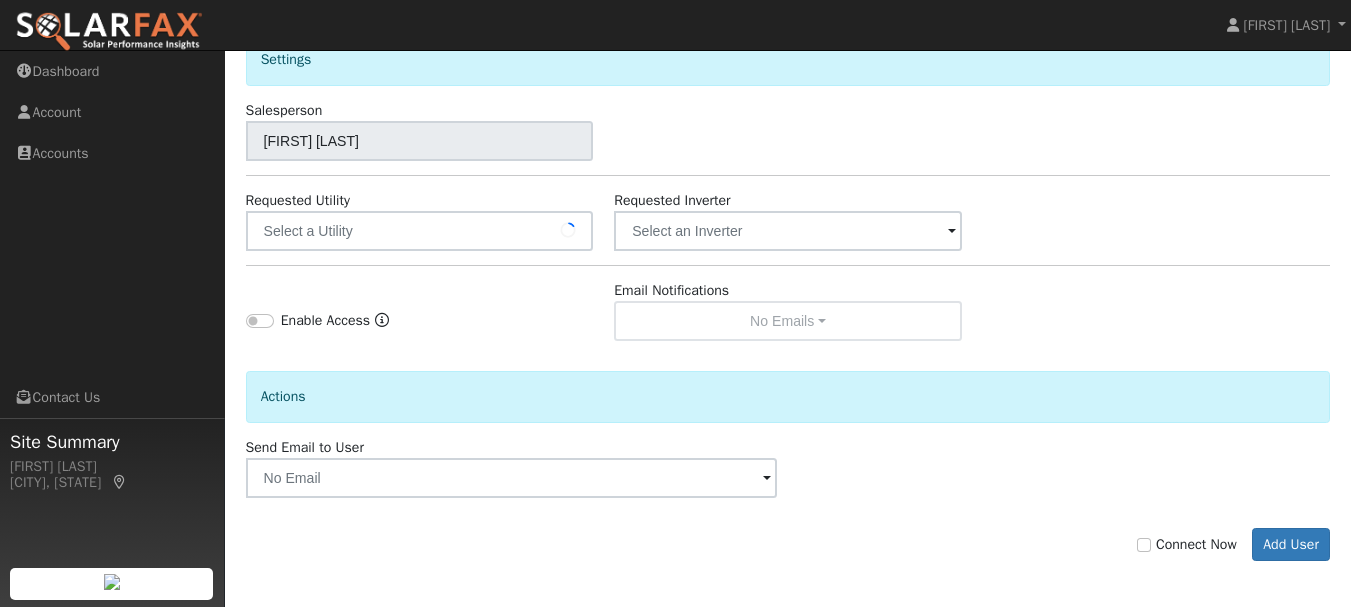 click at bounding box center [568, 230] 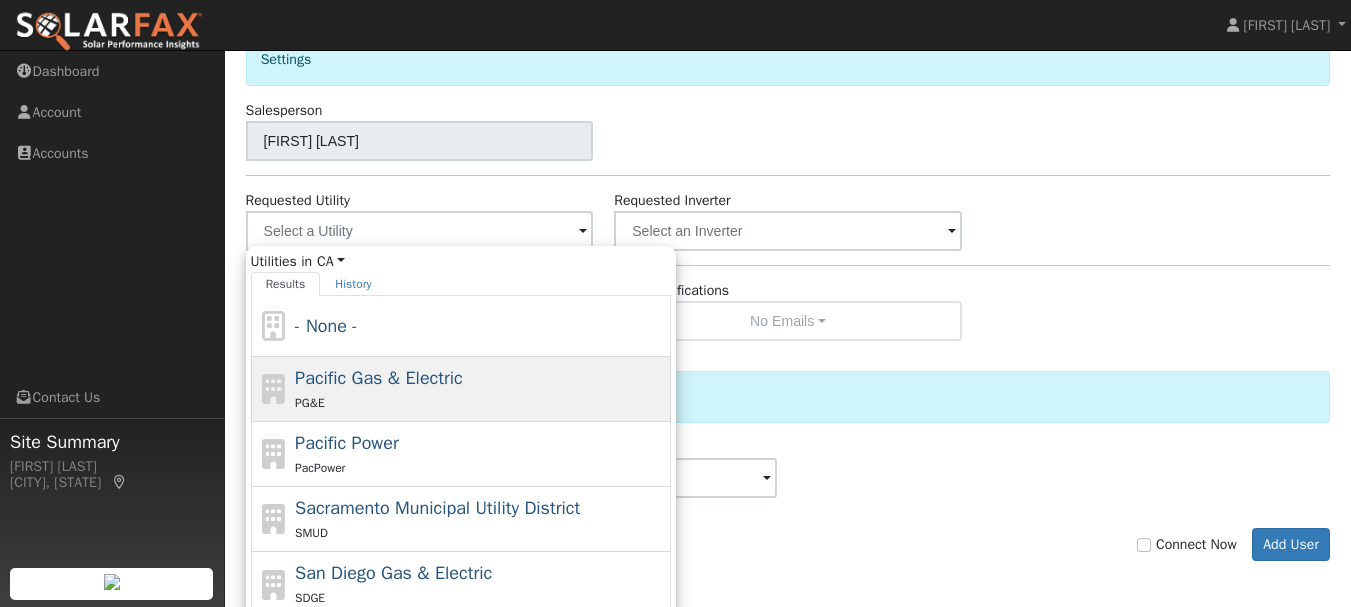 click on "Pacific Gas & Electric" at bounding box center (379, 378) 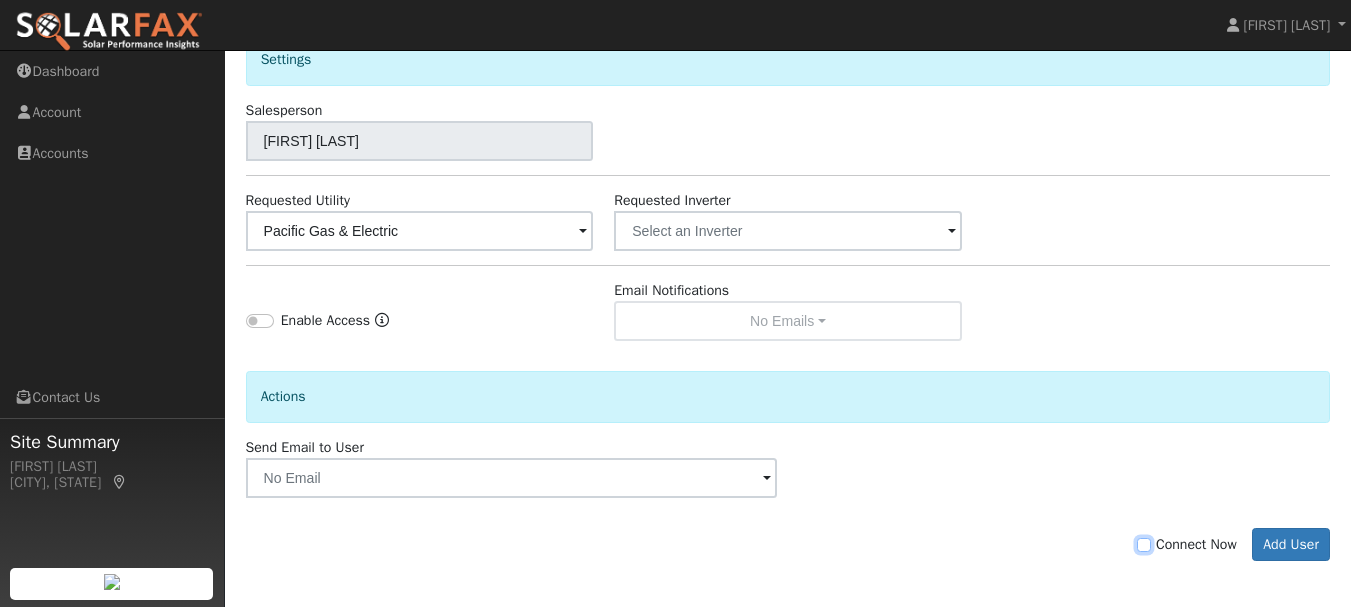 click on "Connect Now" at bounding box center [1144, 545] 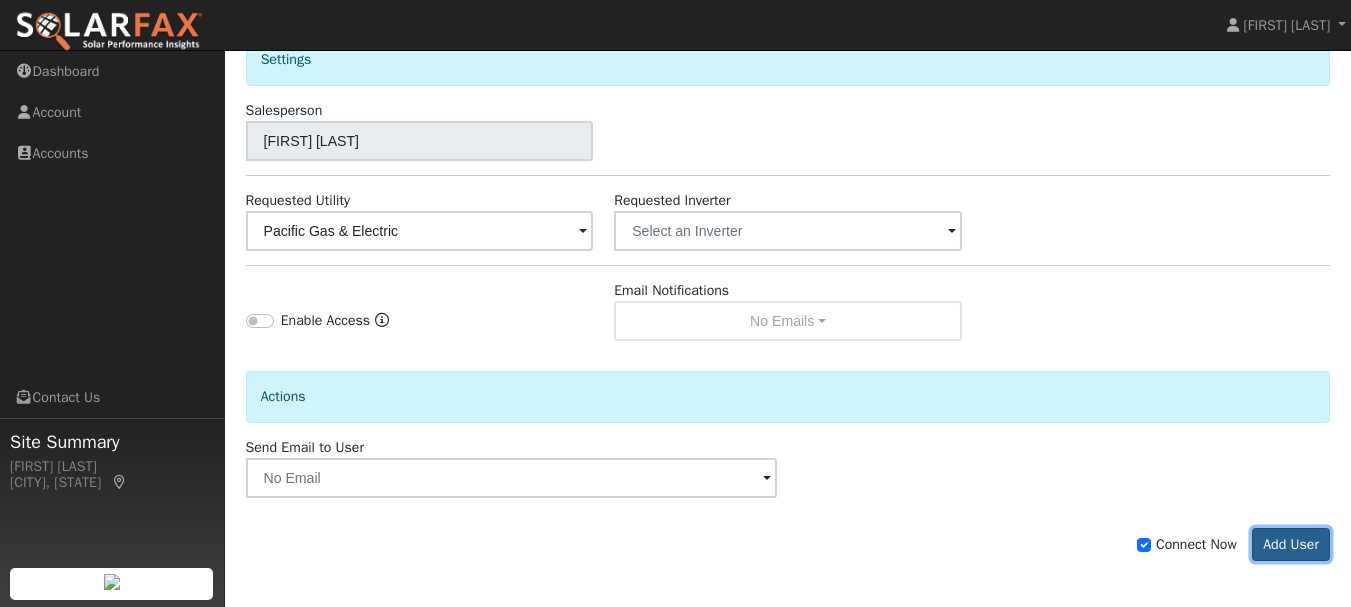 click on "Add User" at bounding box center [1291, 545] 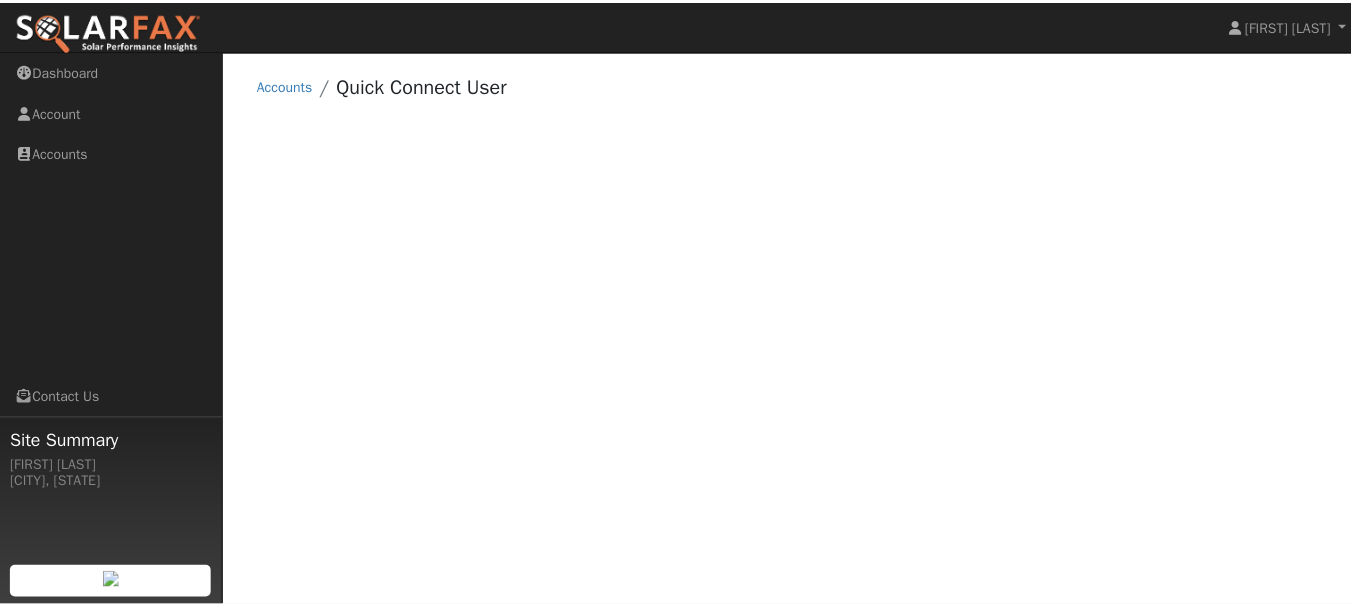 scroll, scrollTop: 0, scrollLeft: 0, axis: both 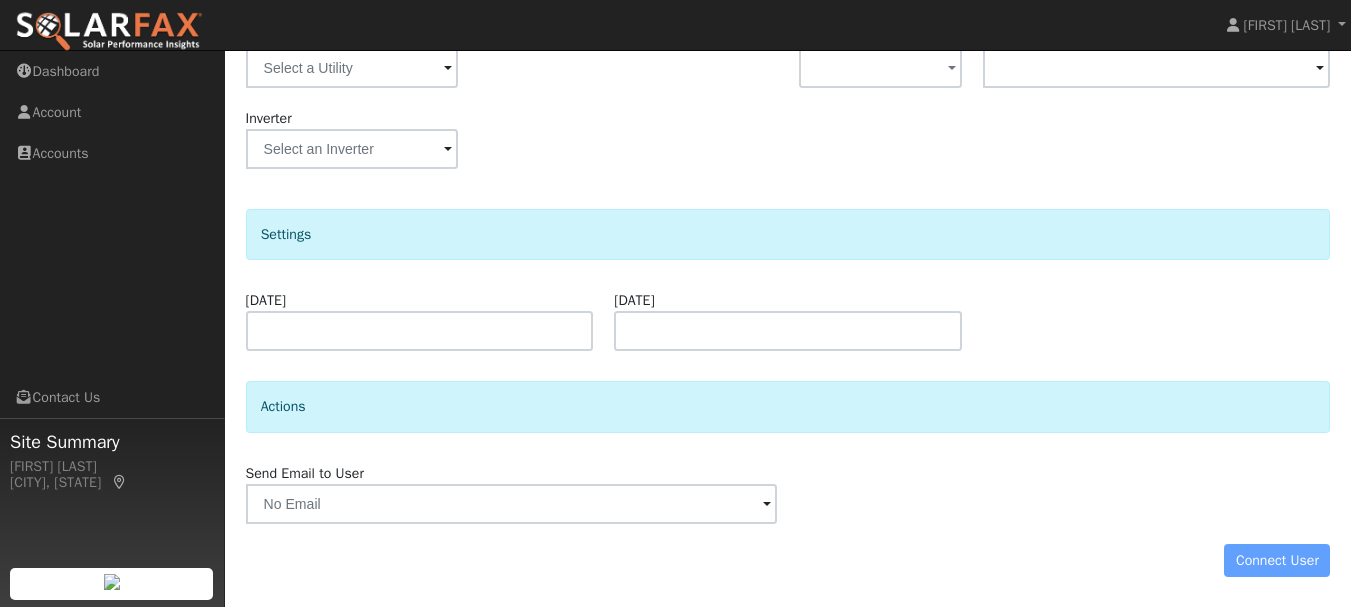 click at bounding box center (767, 505) 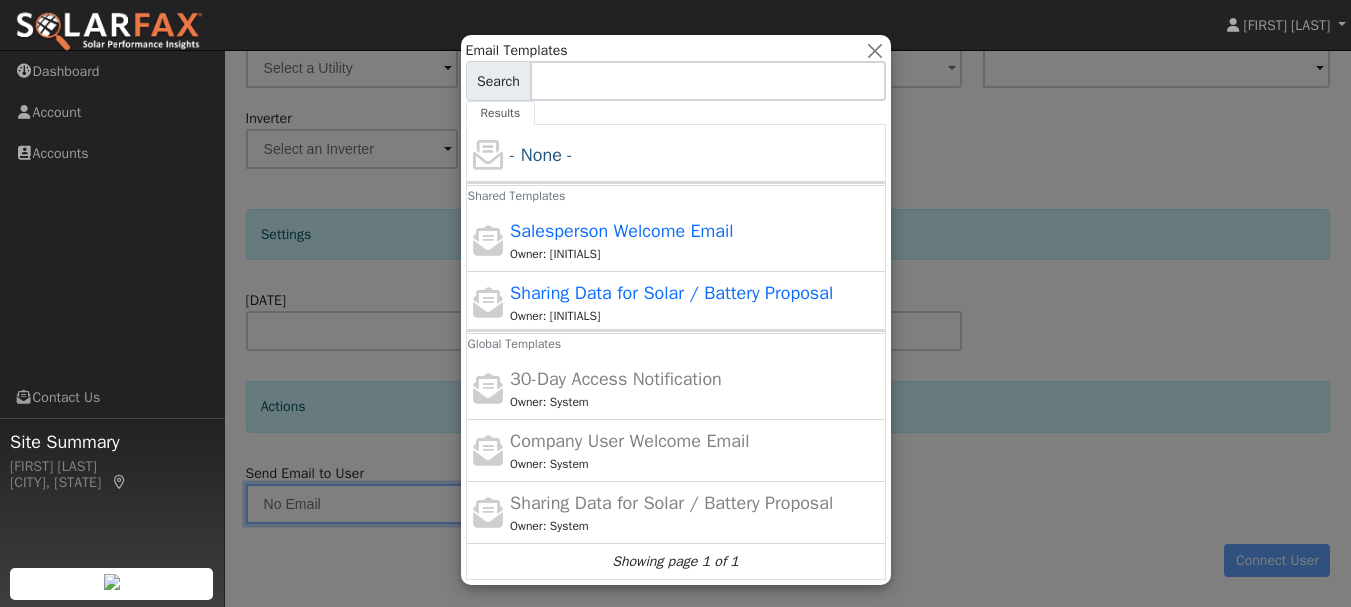 click at bounding box center (675, 303) 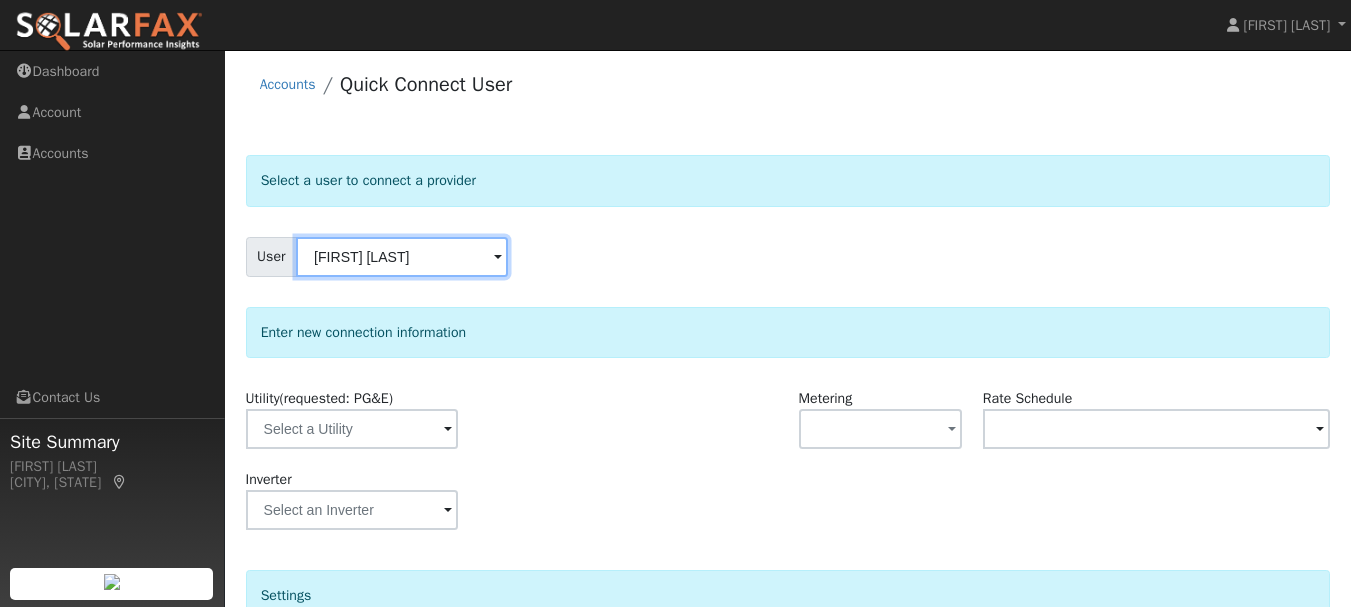 scroll, scrollTop: 0, scrollLeft: 0, axis: both 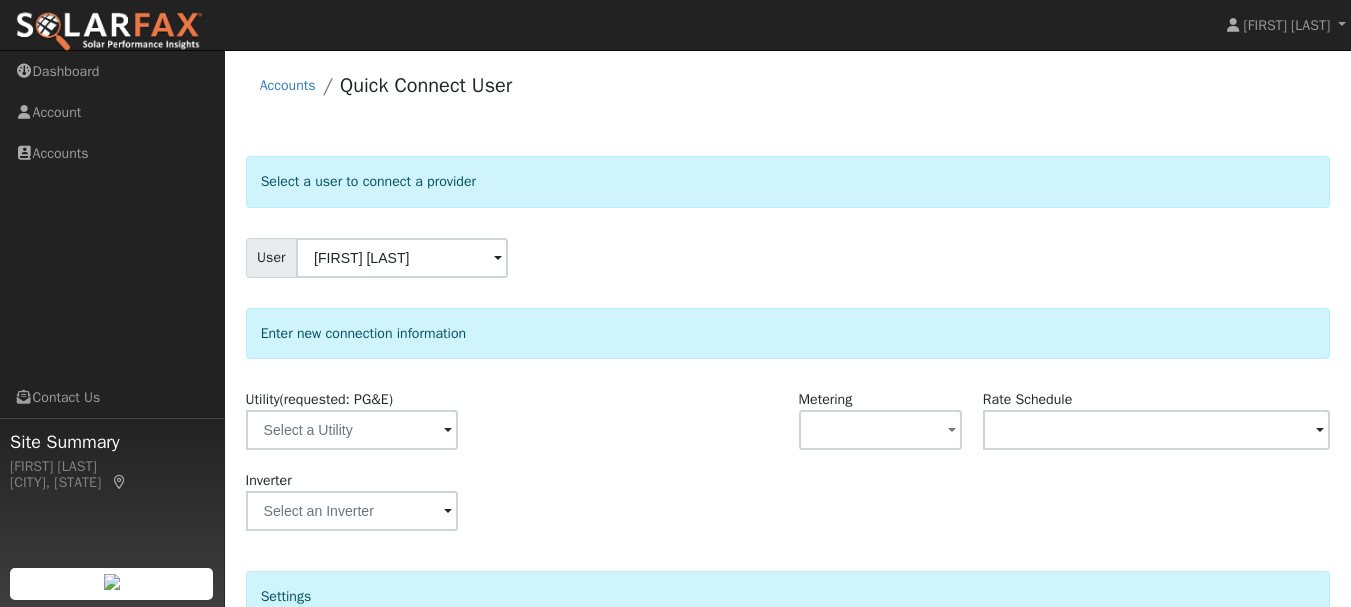 click at bounding box center (498, 259) 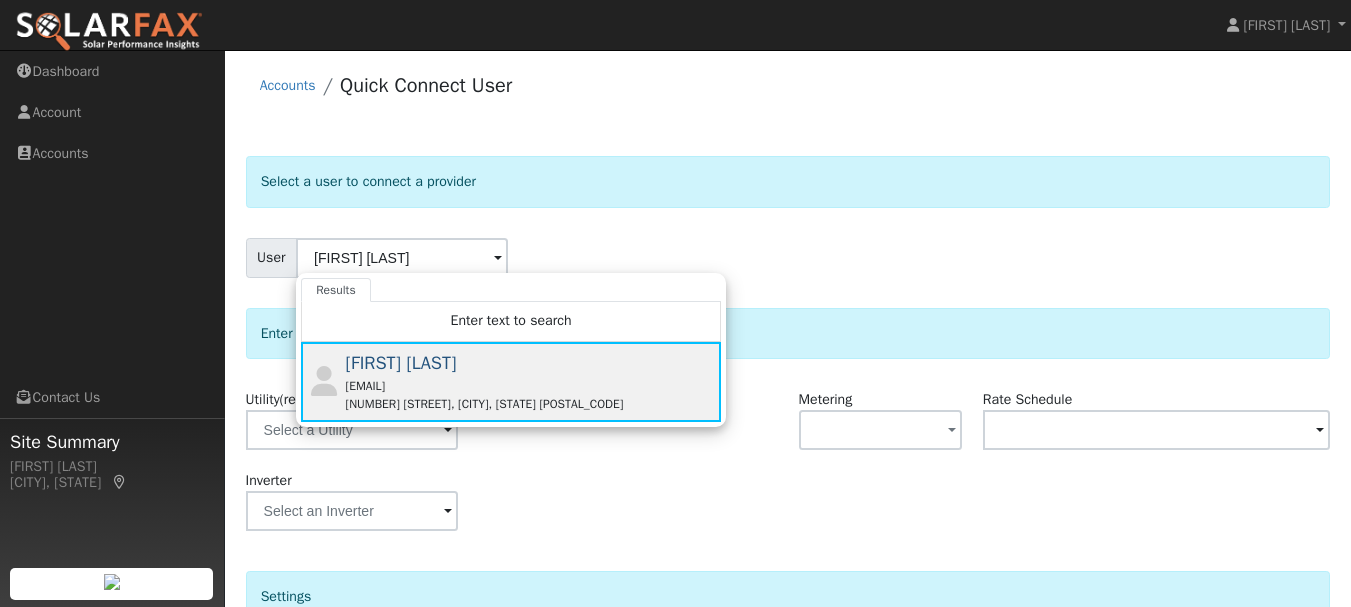 click on "[EMAIL]" at bounding box center [531, 386] 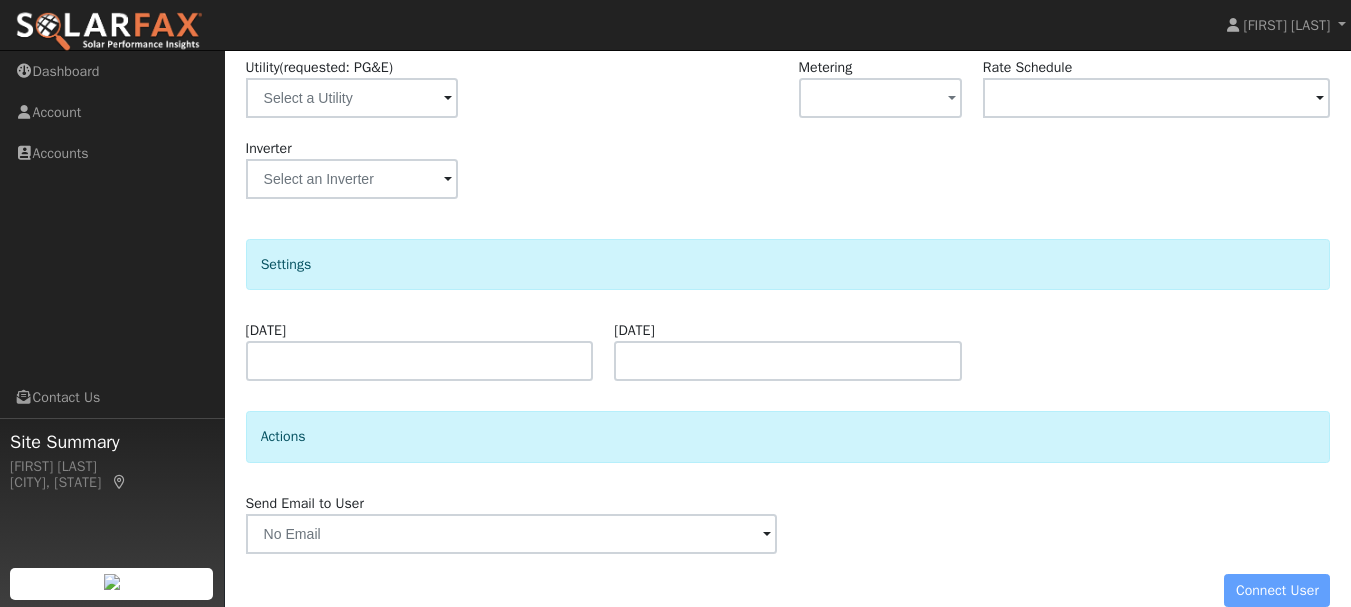 scroll, scrollTop: 362, scrollLeft: 0, axis: vertical 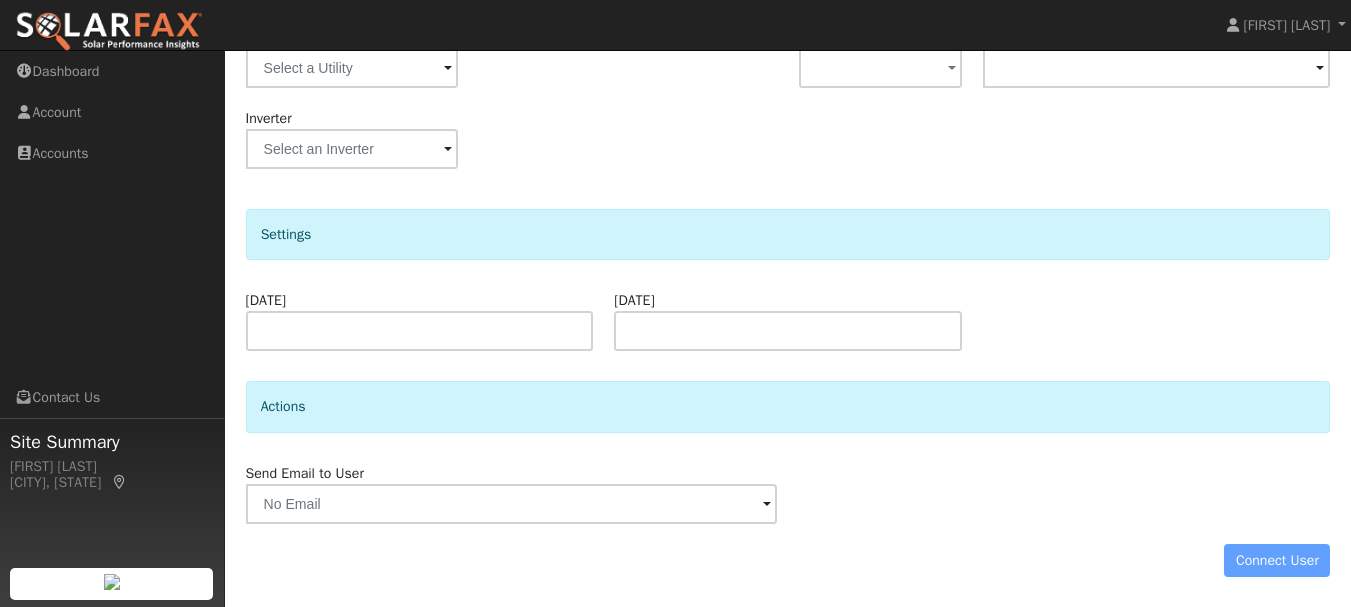 click on "Connect User" at bounding box center (788, 561) 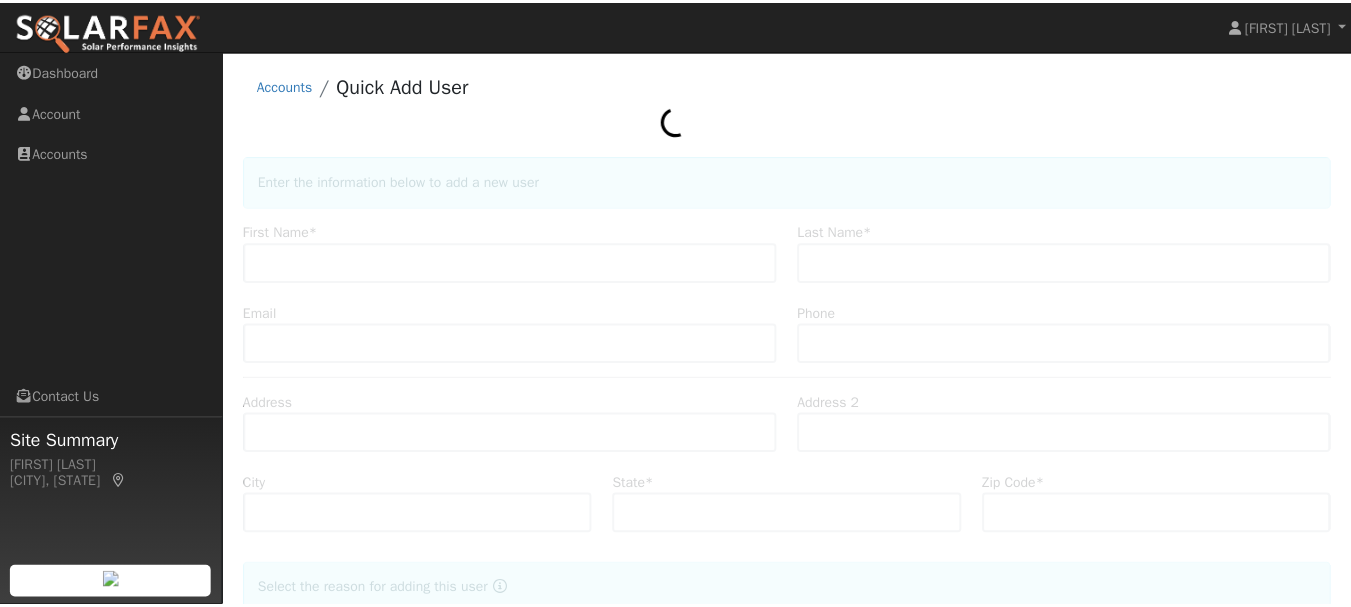 scroll, scrollTop: 0, scrollLeft: 0, axis: both 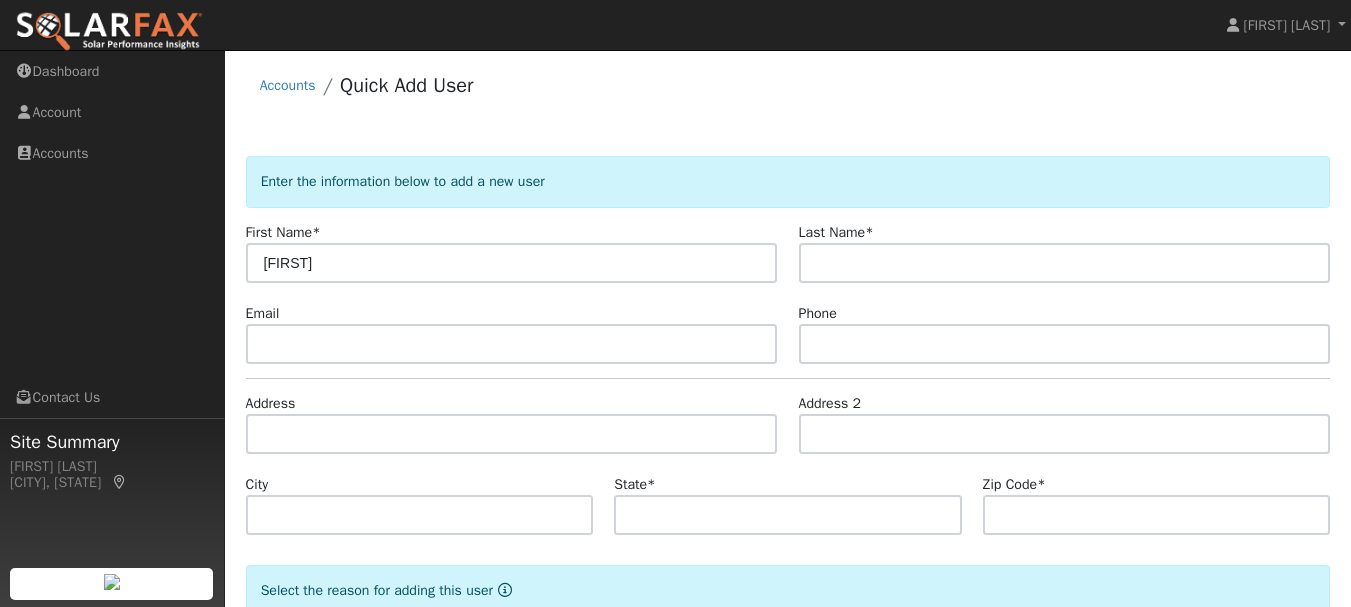 type on "[FIRST]" 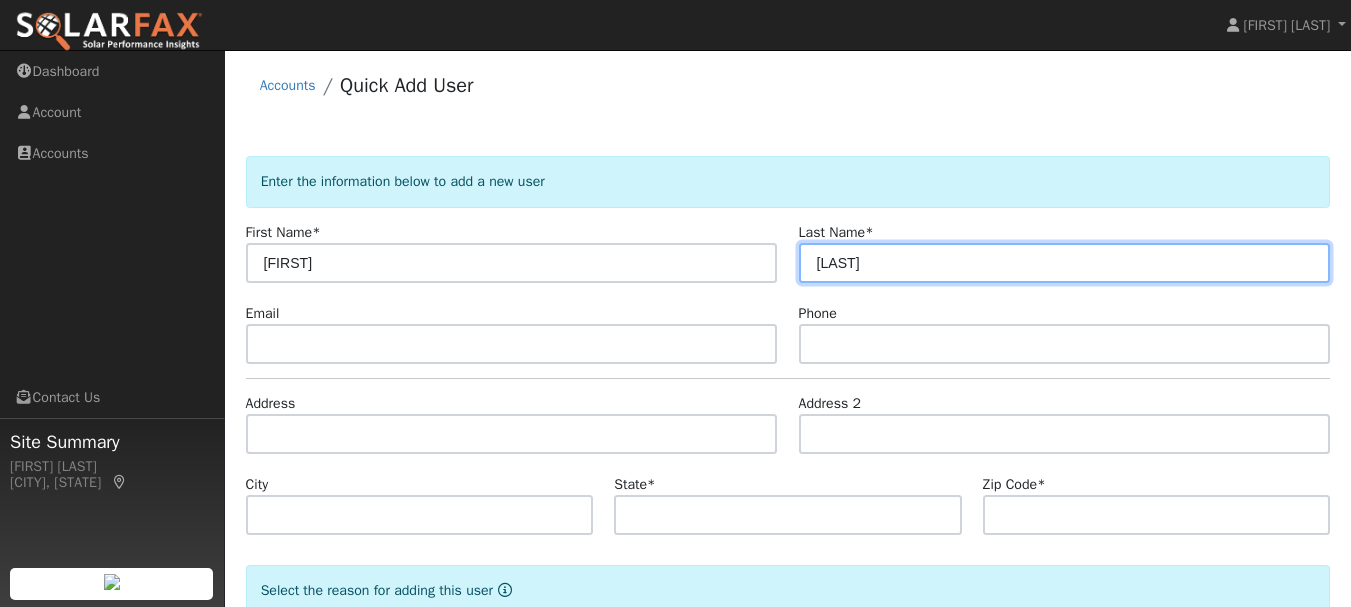 type on "[LAST]" 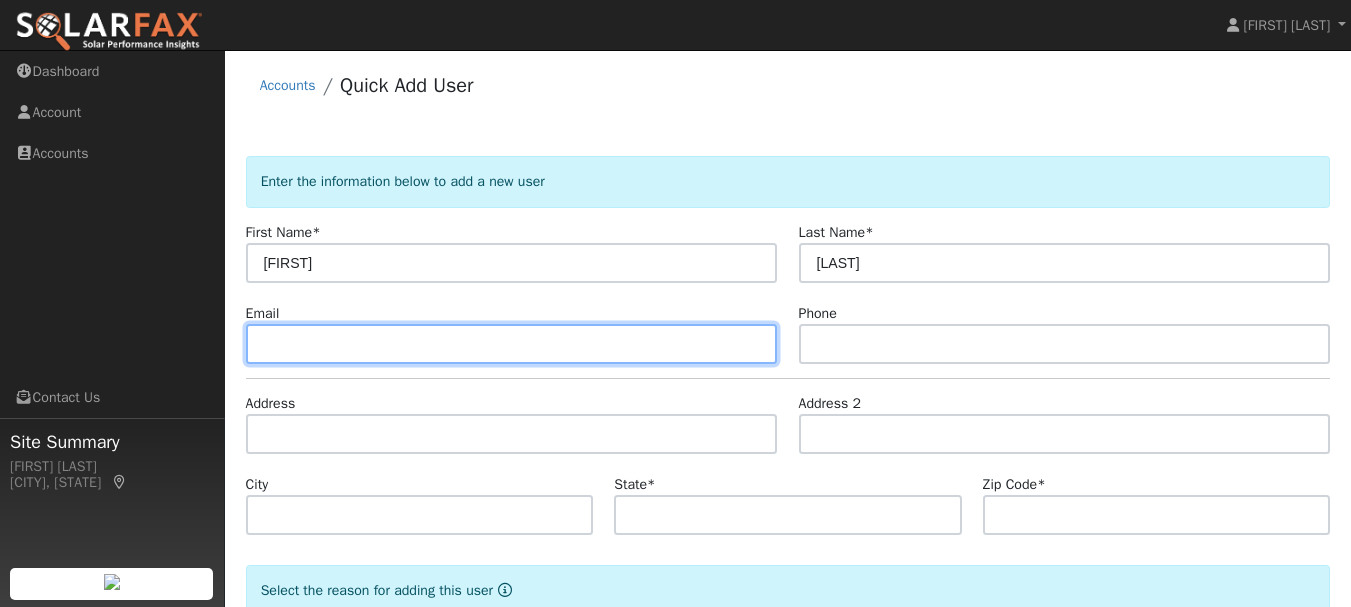 click at bounding box center (512, 344) 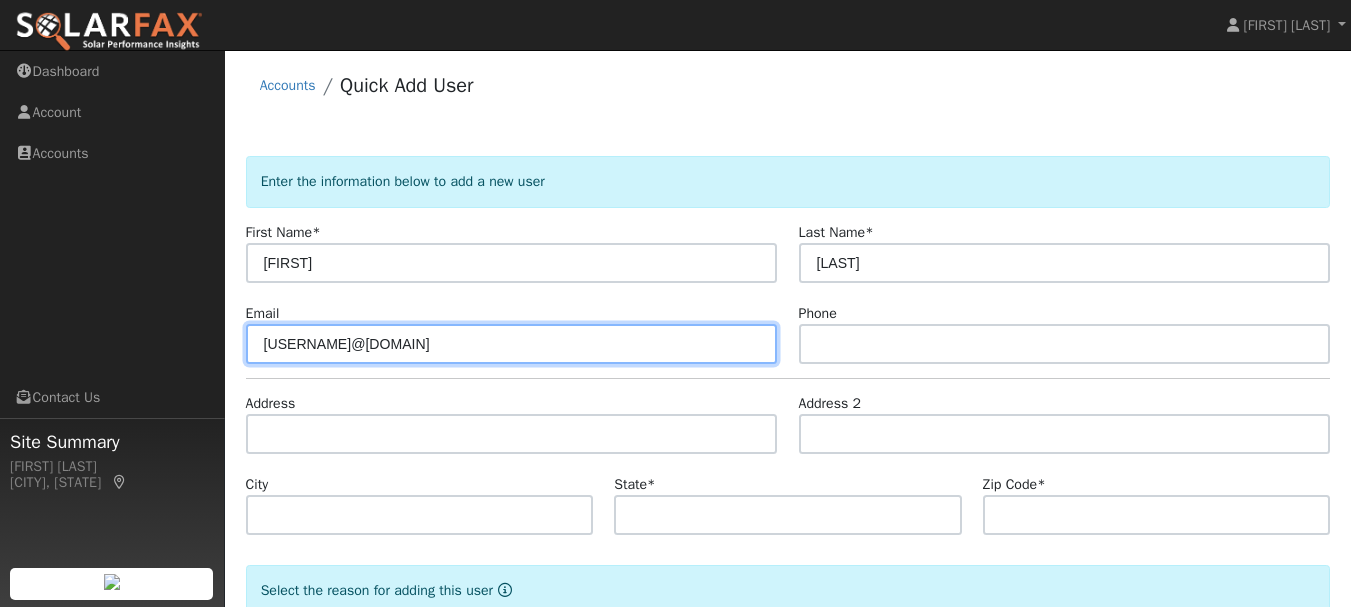 type on "[USERNAME]@[DOMAIN]" 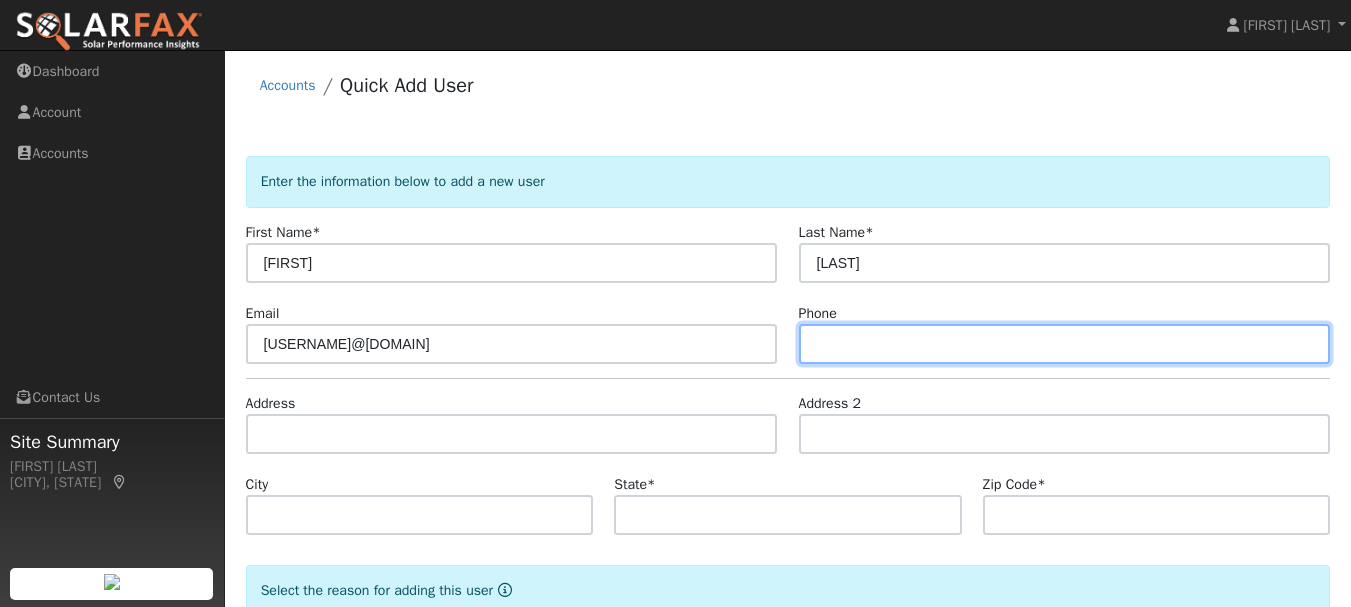 click at bounding box center [1065, 344] 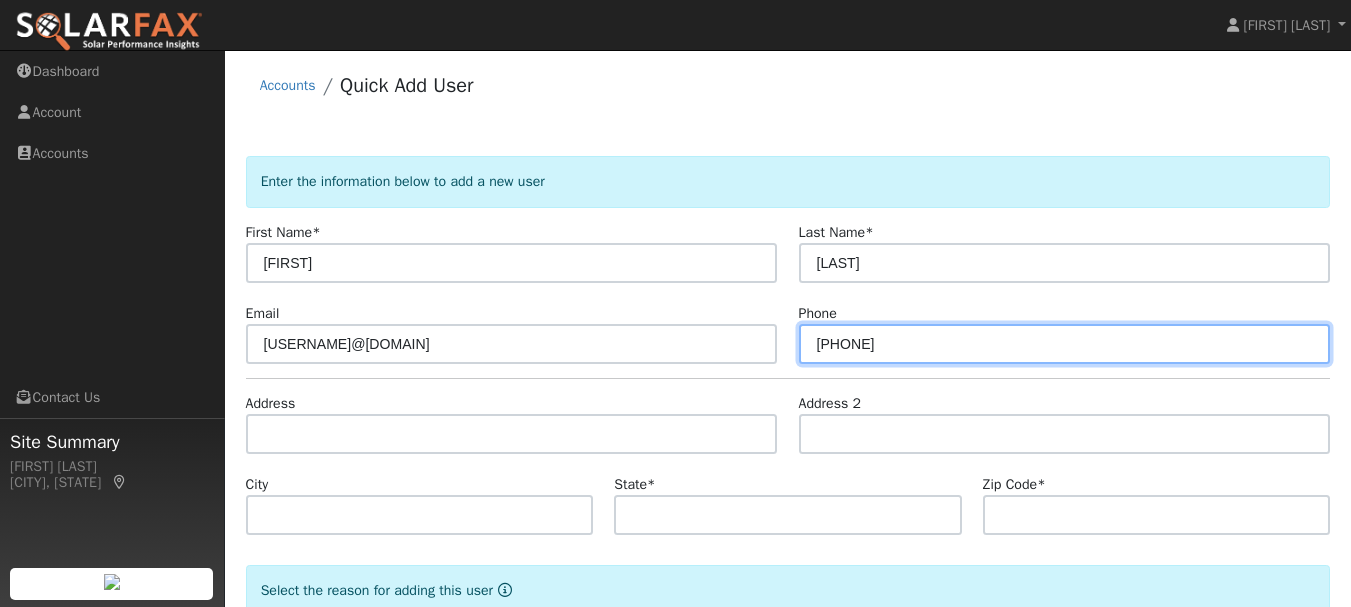 type on "[PHONE]" 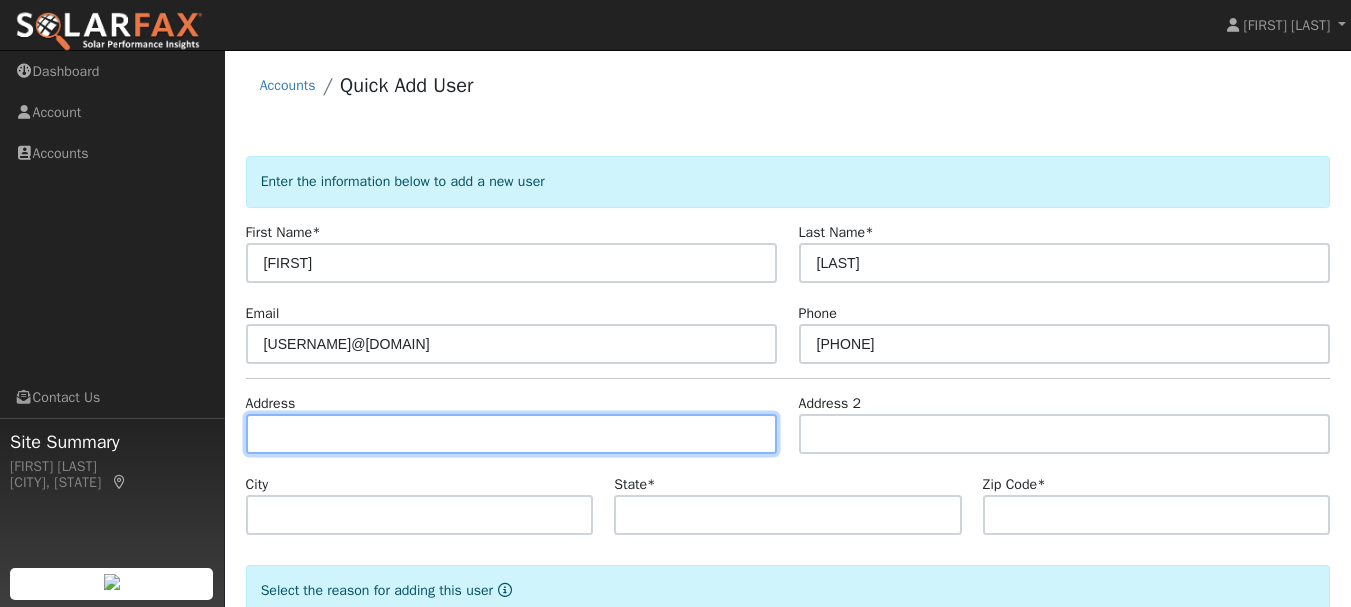 click at bounding box center (512, 434) 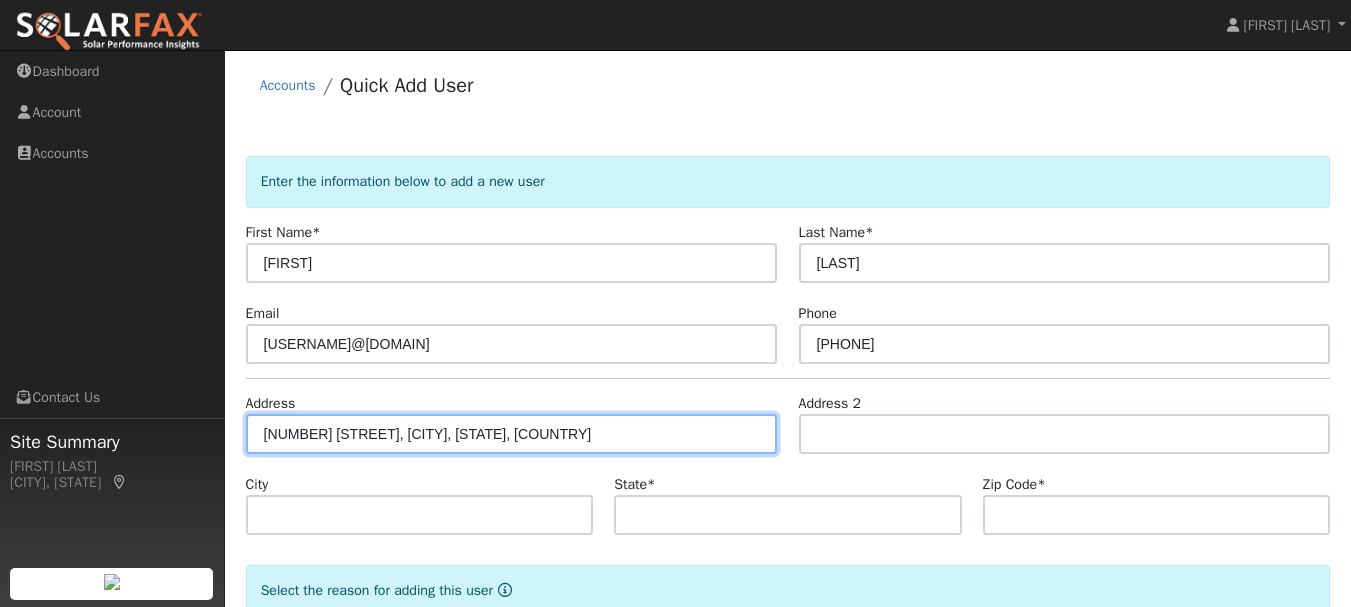 type on "[NUMBER] [STREET]" 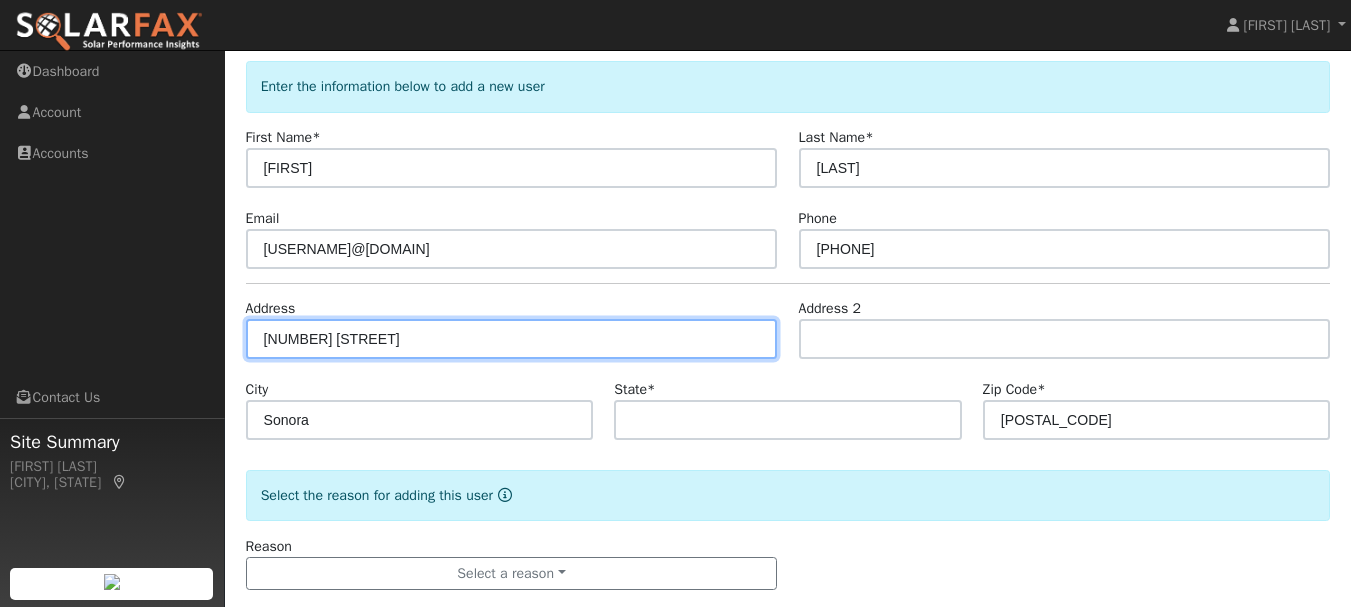 scroll, scrollTop: 128, scrollLeft: 0, axis: vertical 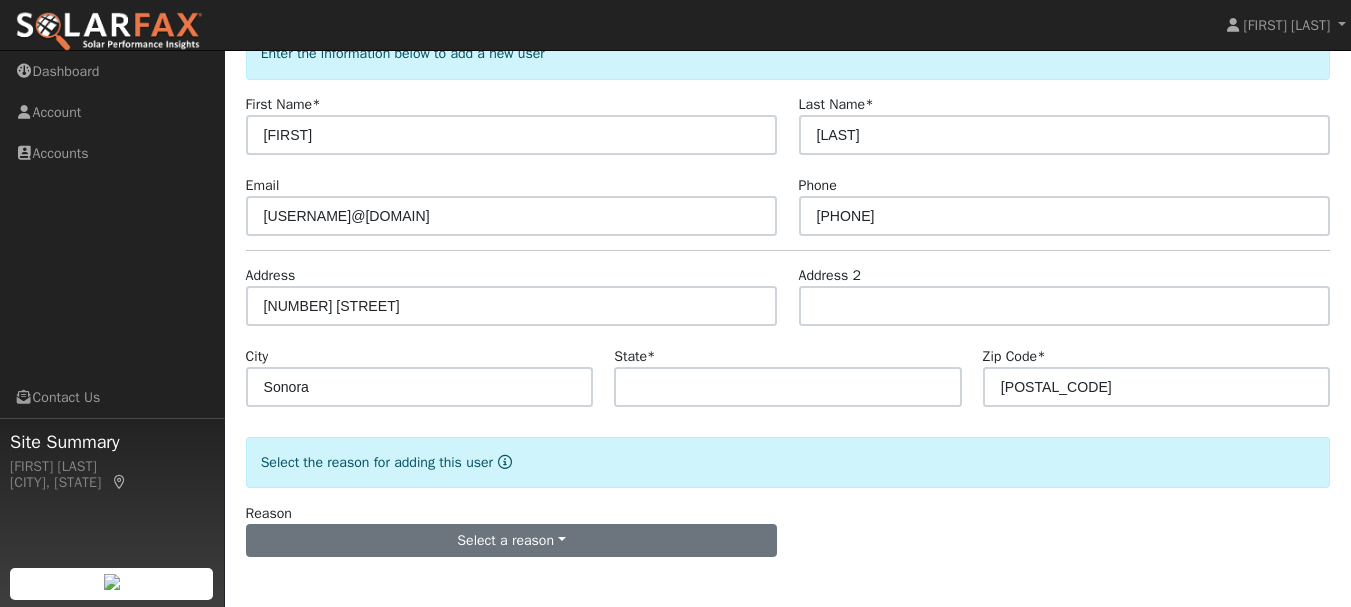 click on "Select a reason" at bounding box center [512, 541] 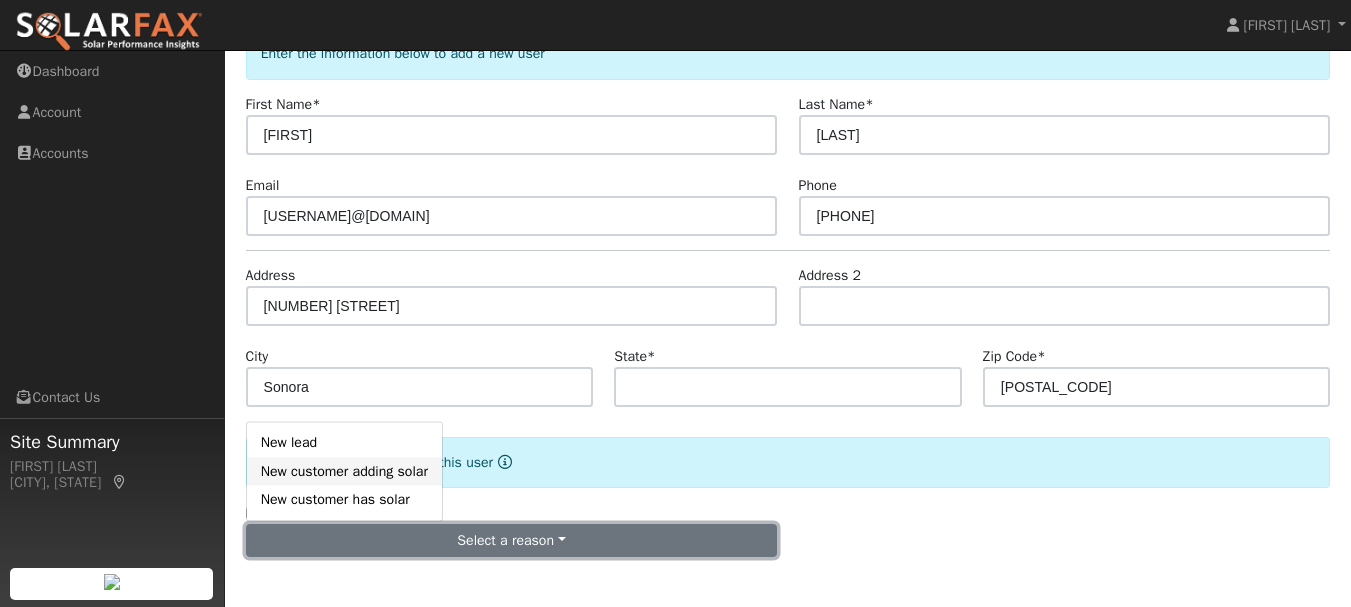 click on "New customer adding solar" at bounding box center [344, 471] 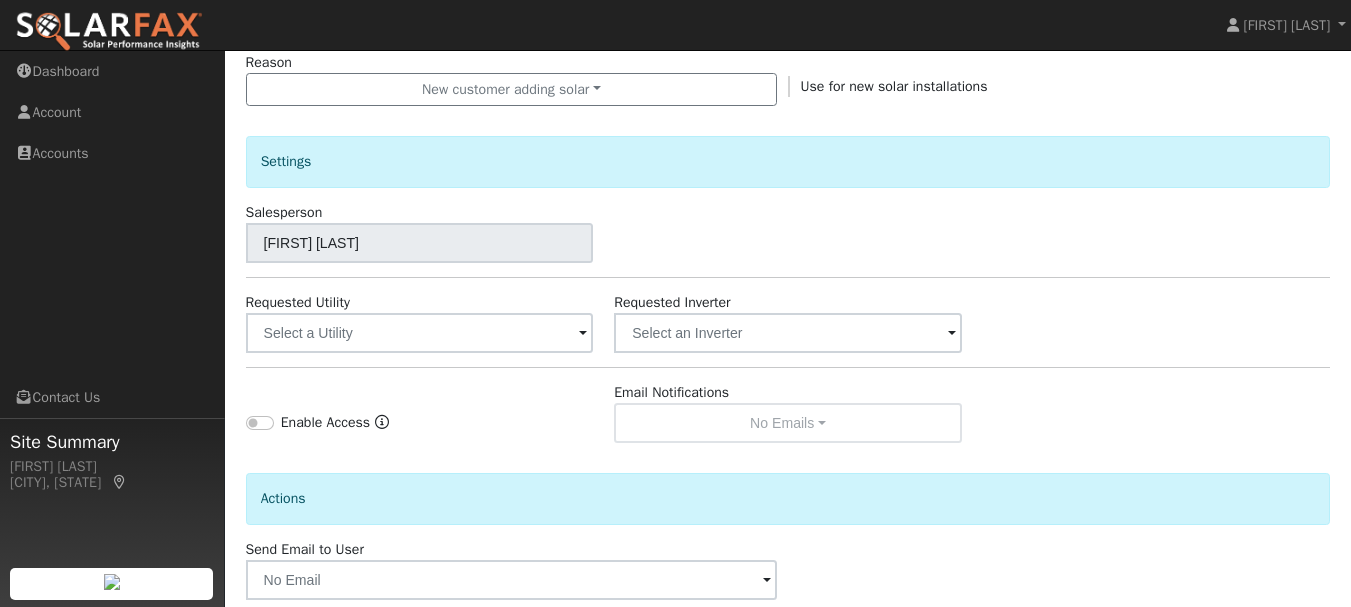 scroll, scrollTop: 685, scrollLeft: 0, axis: vertical 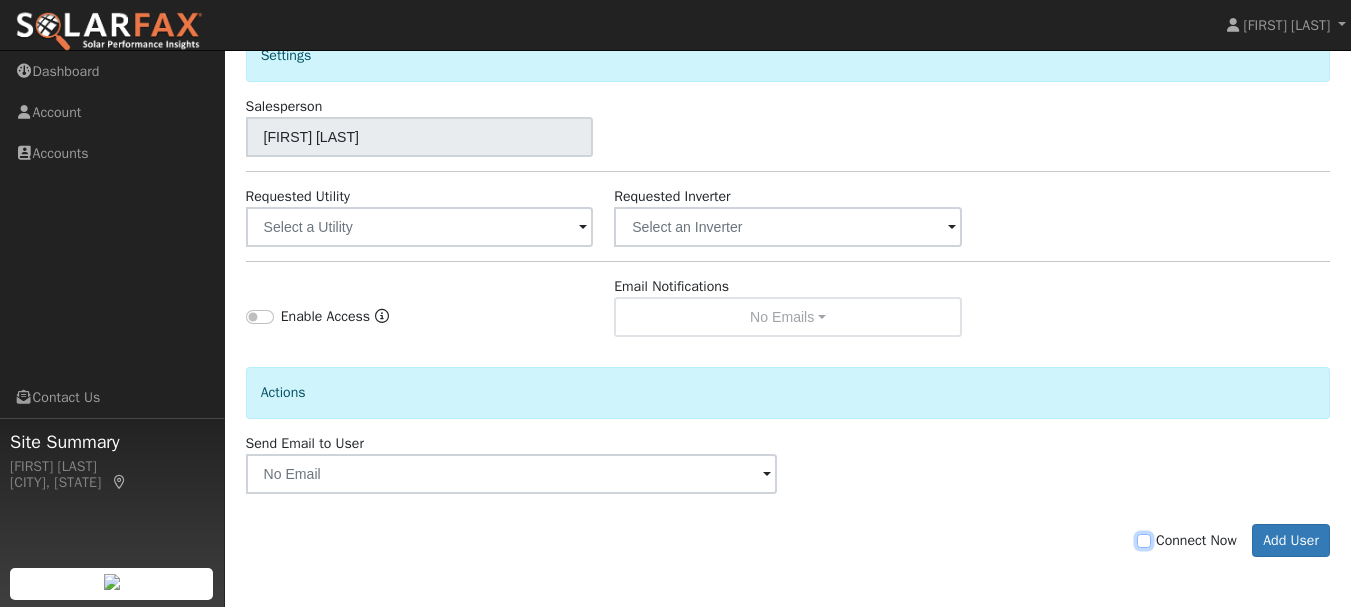 click on "Connect Now" at bounding box center [1144, 541] 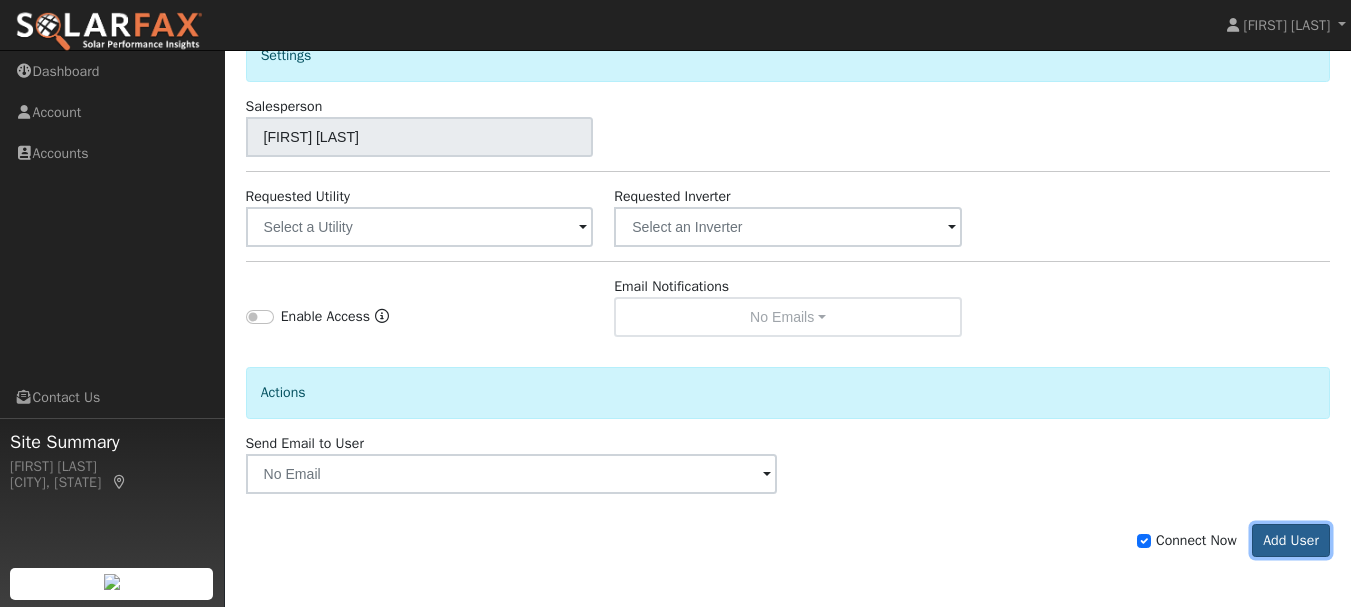 click on "Add User" at bounding box center (1291, 541) 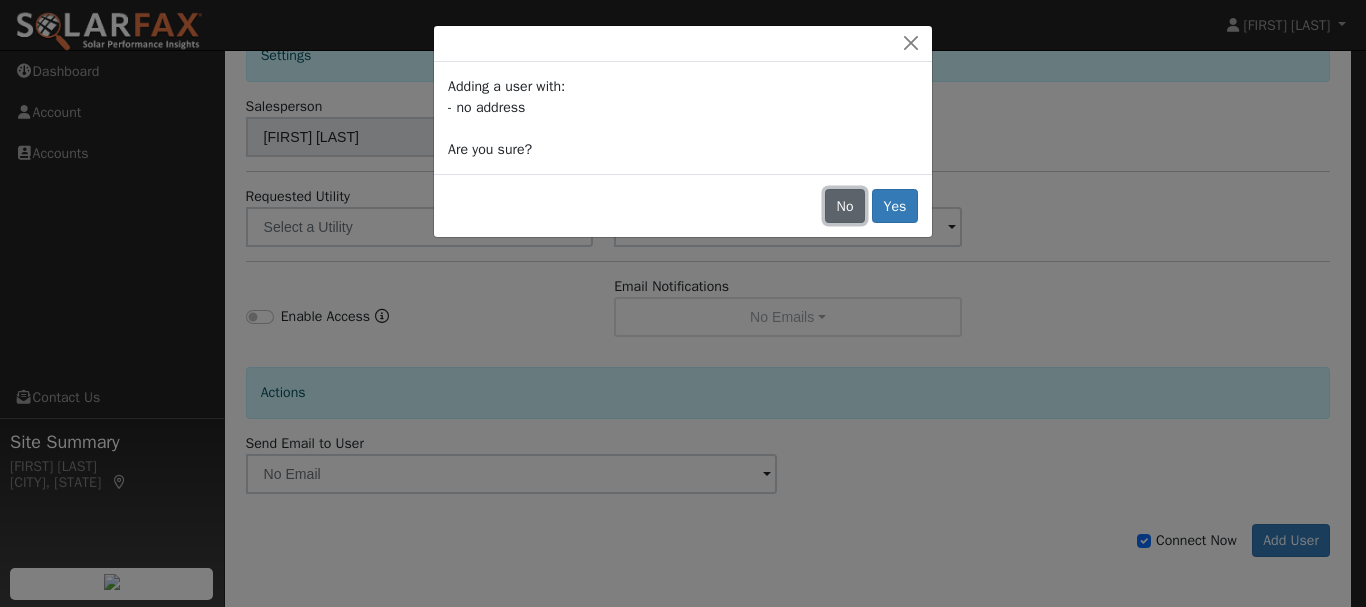 click on "No" at bounding box center [845, 206] 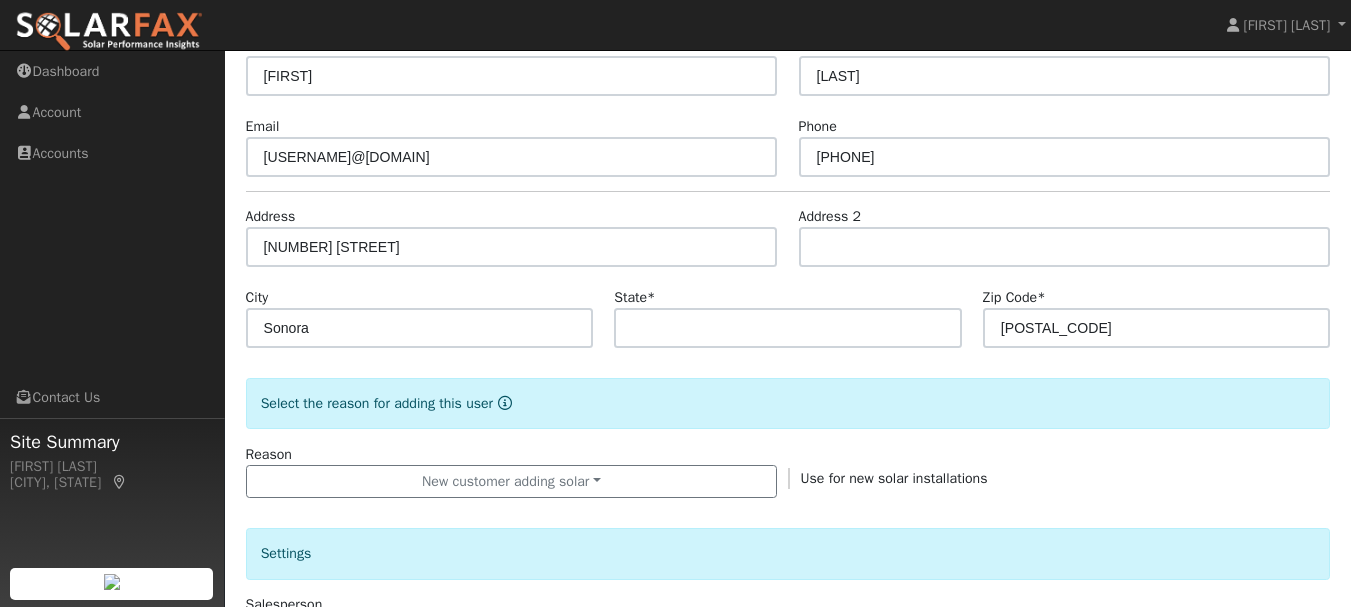 scroll, scrollTop: 185, scrollLeft: 0, axis: vertical 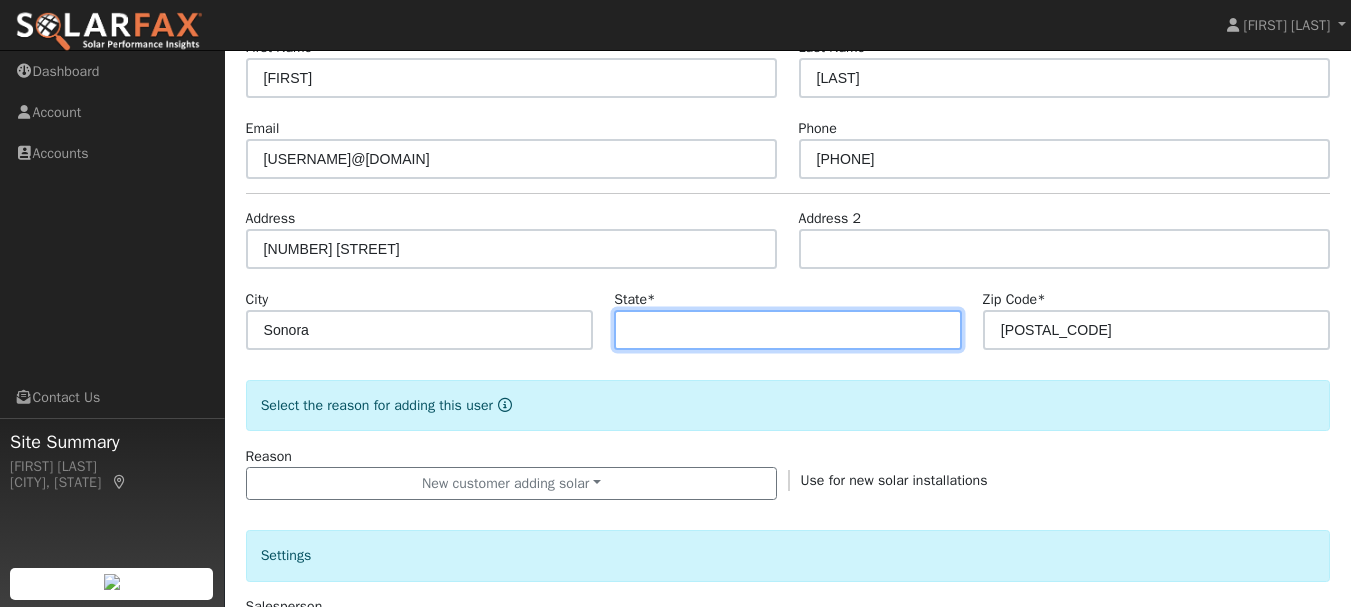 click at bounding box center [788, 330] 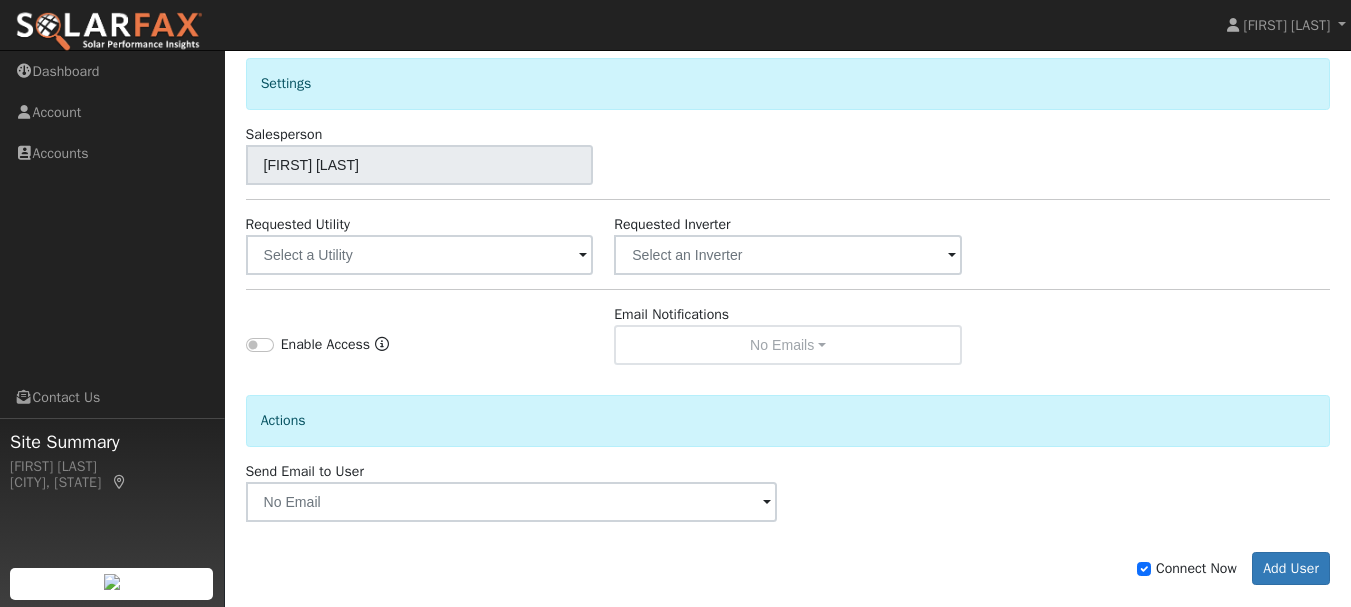 scroll, scrollTop: 685, scrollLeft: 0, axis: vertical 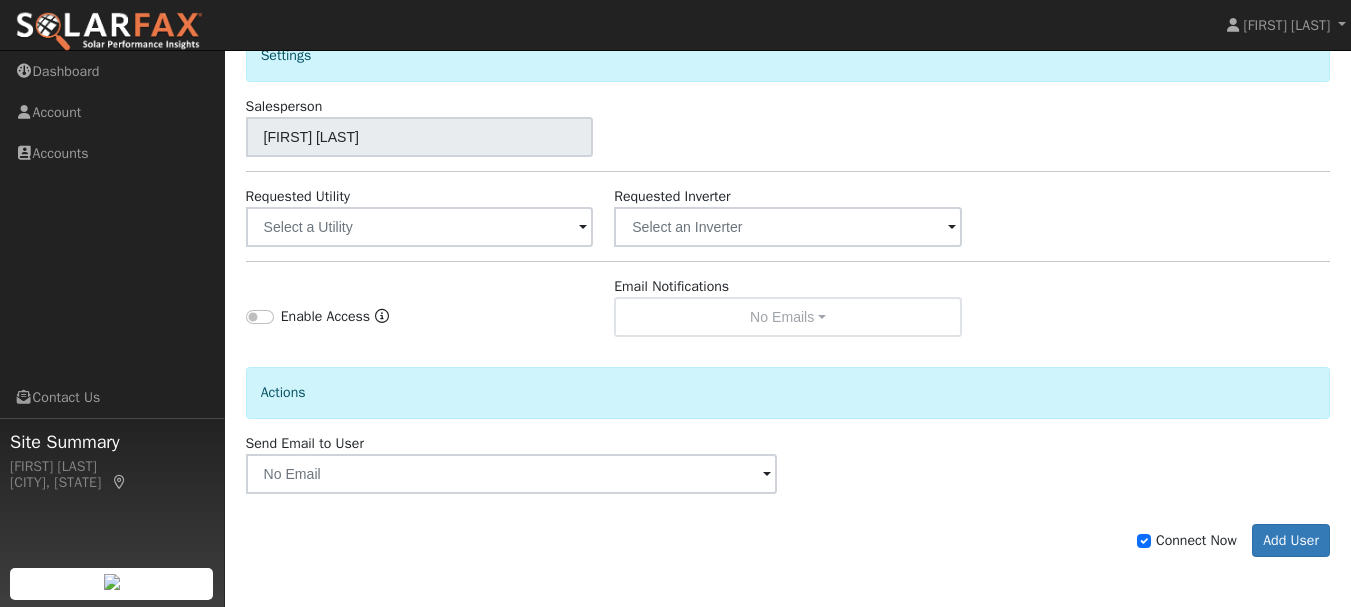 type on "CA" 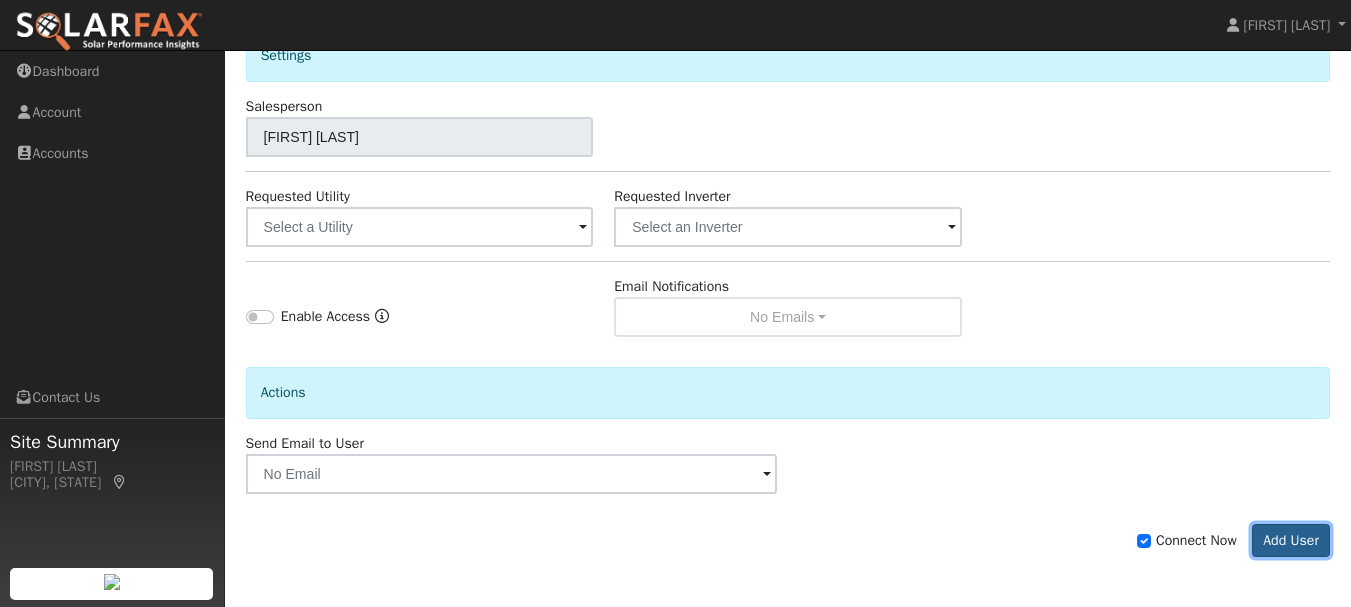 click on "Add User" at bounding box center [1291, 541] 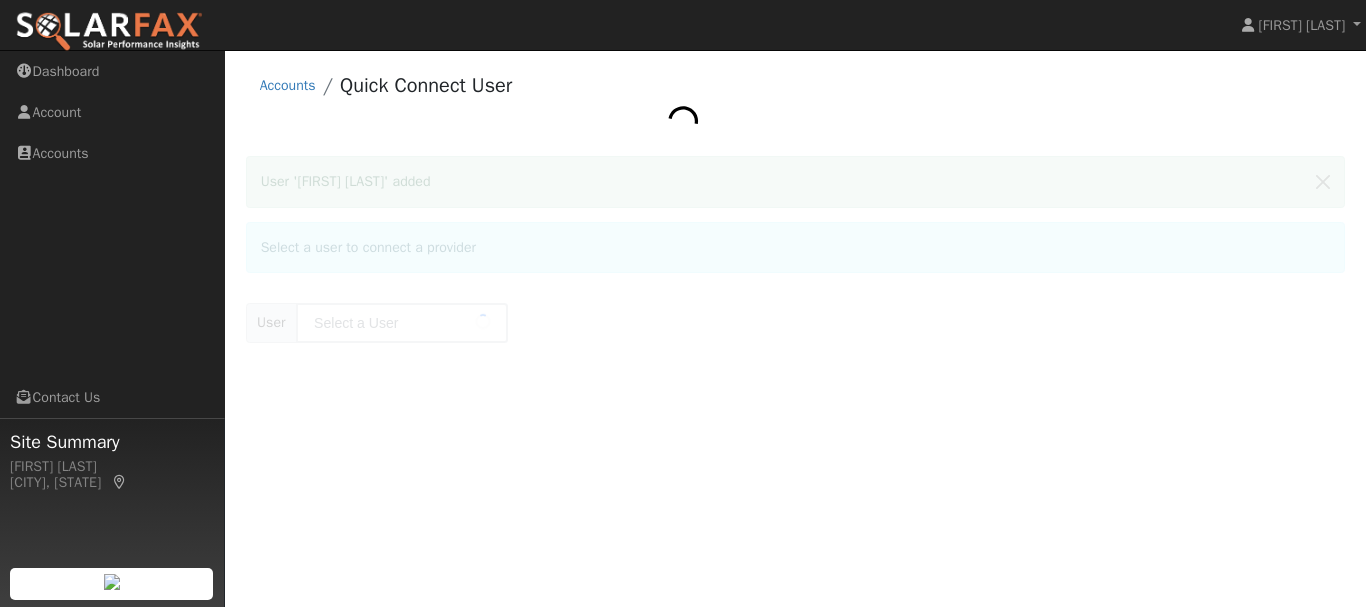 type on "[FIRST] [LAST]" 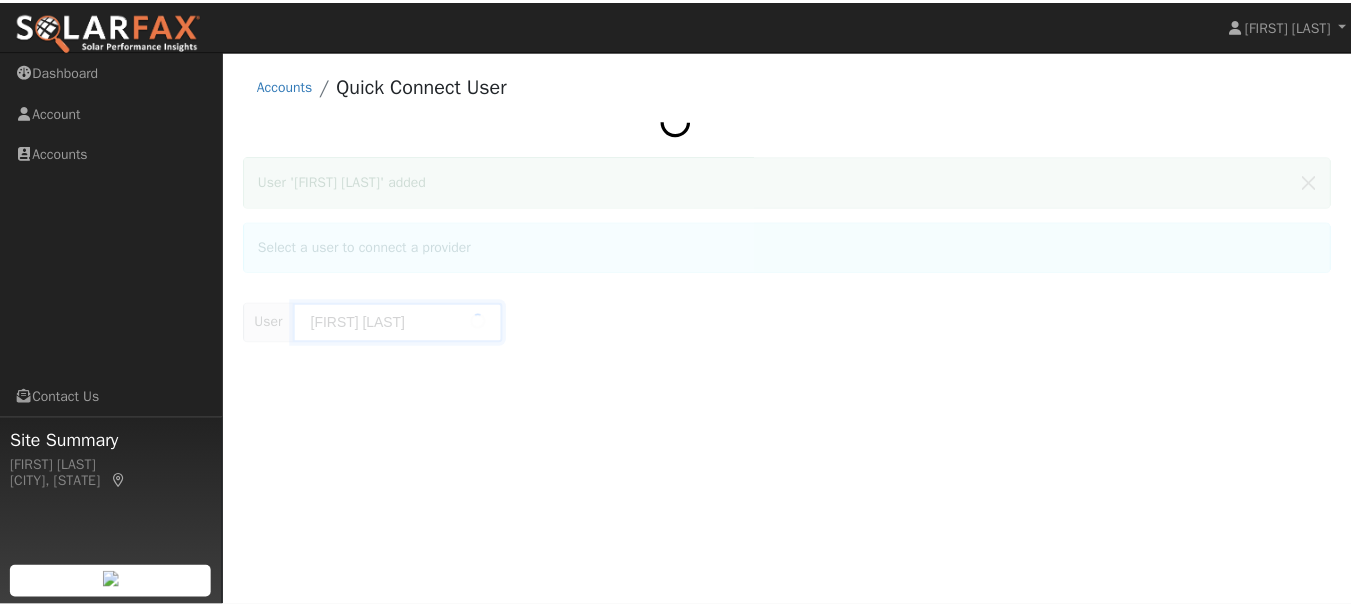 scroll, scrollTop: 0, scrollLeft: 0, axis: both 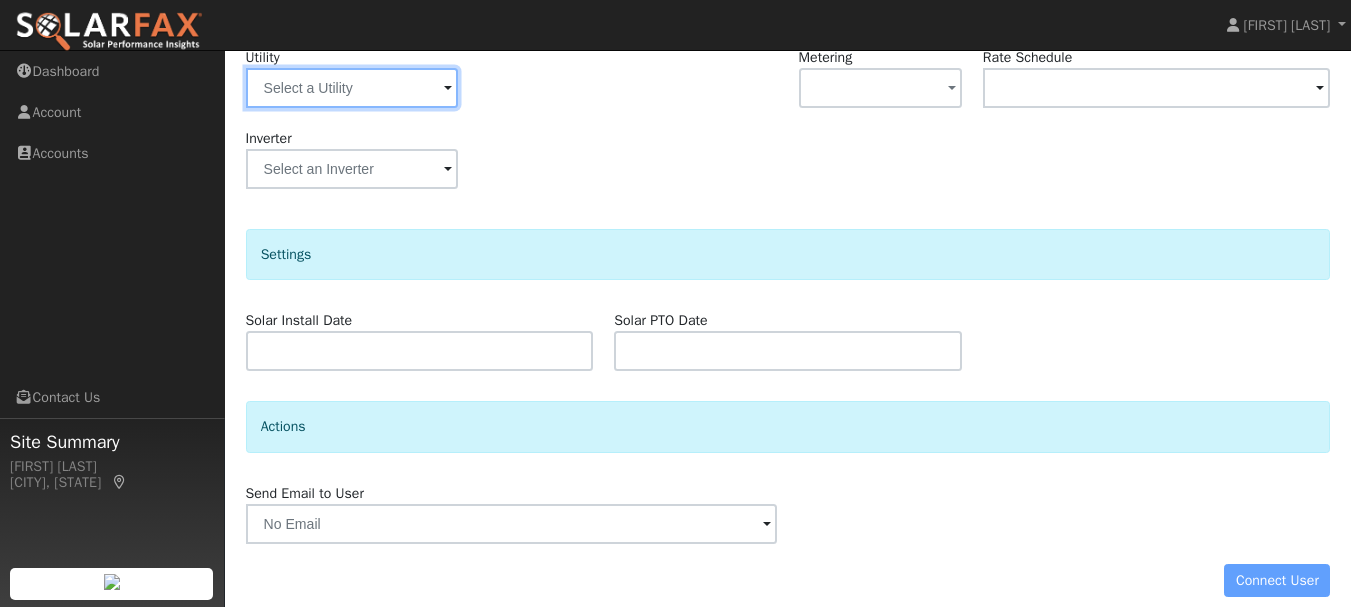 click at bounding box center [352, 88] 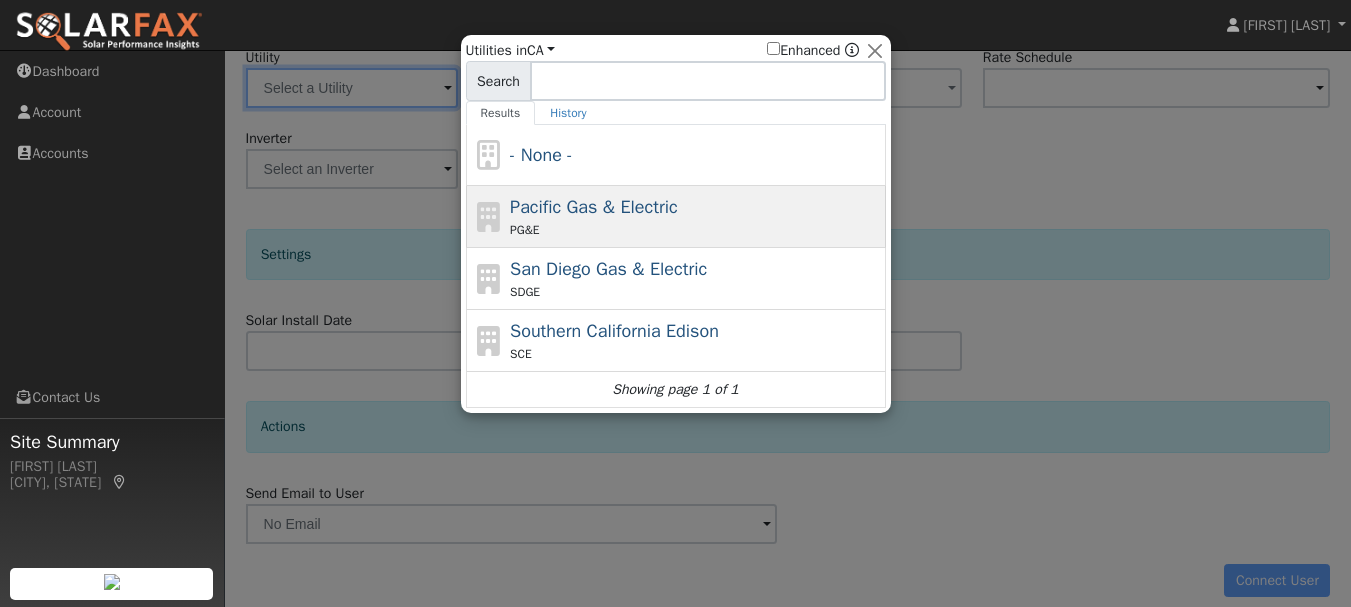 click on "Pacific Gas & Electric" at bounding box center (594, 207) 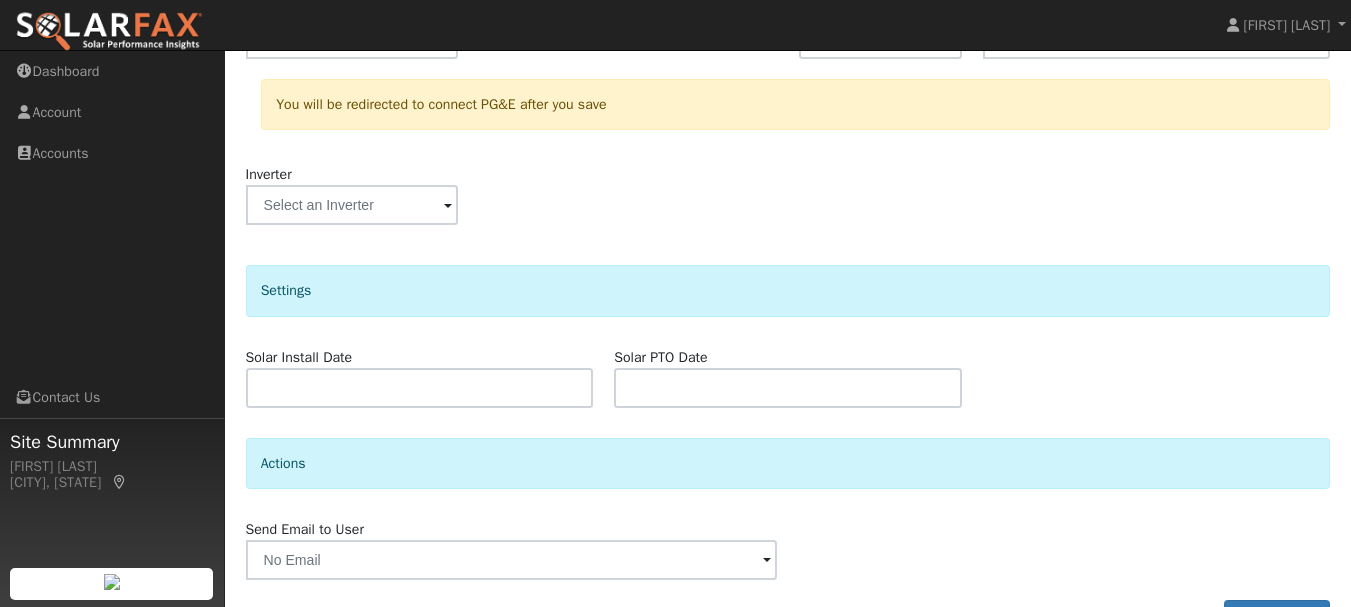 scroll, scrollTop: 448, scrollLeft: 0, axis: vertical 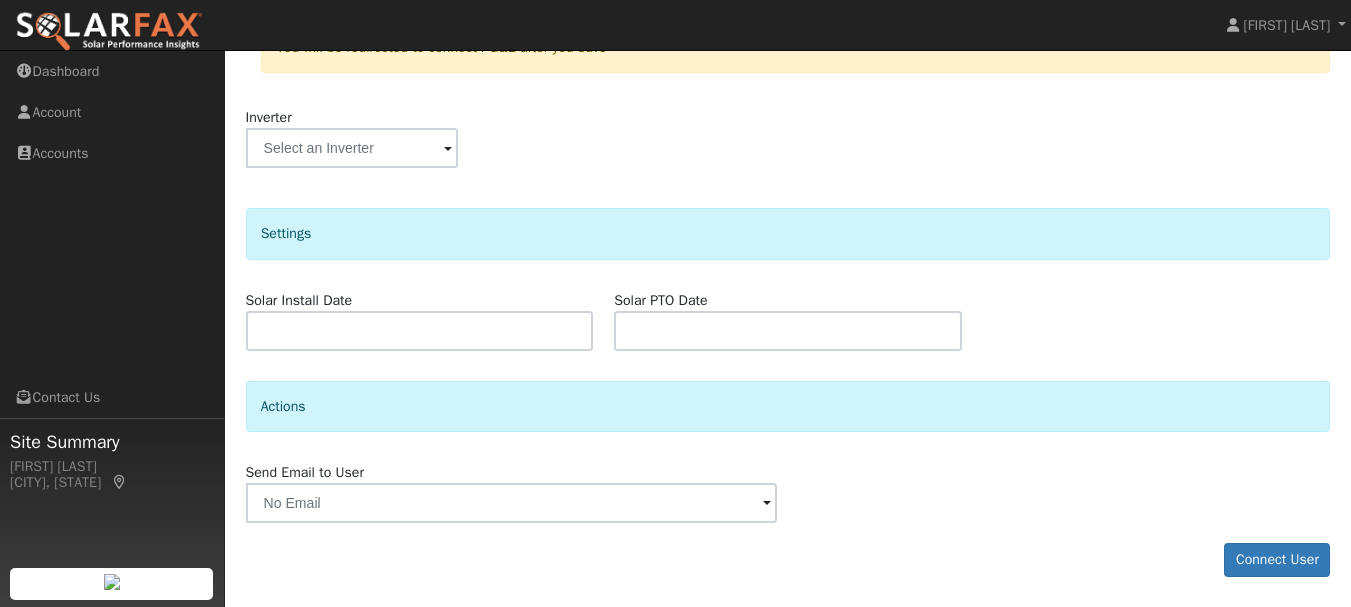click at bounding box center (767, 504) 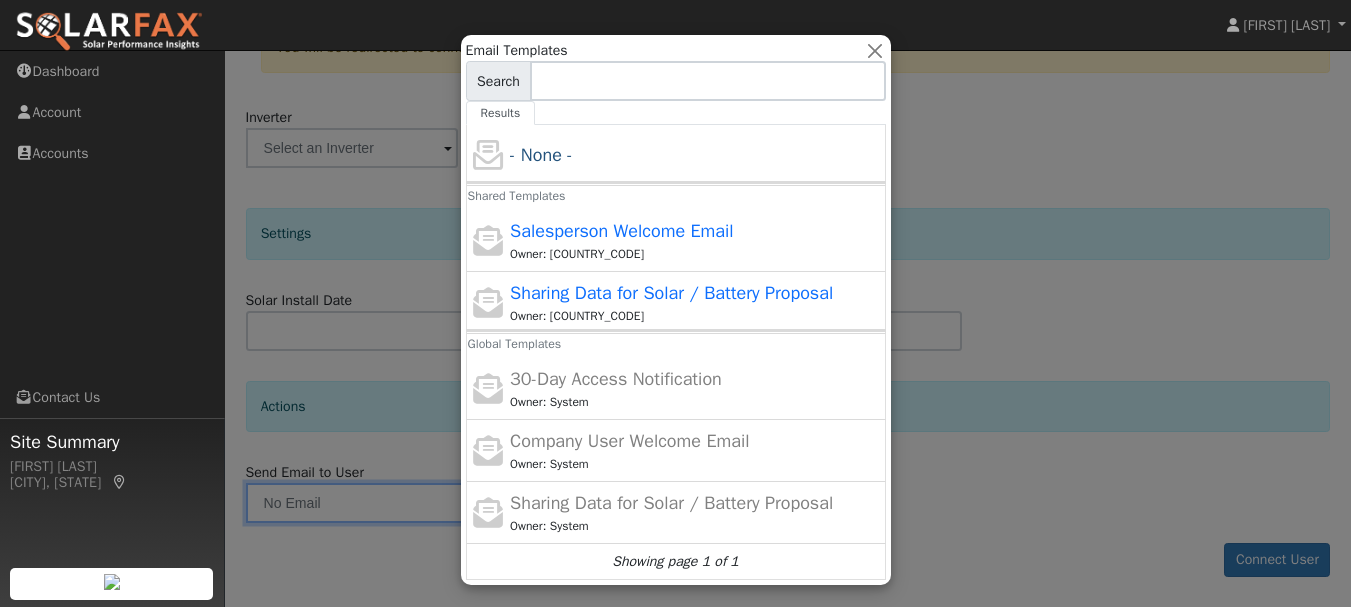 click at bounding box center [675, 303] 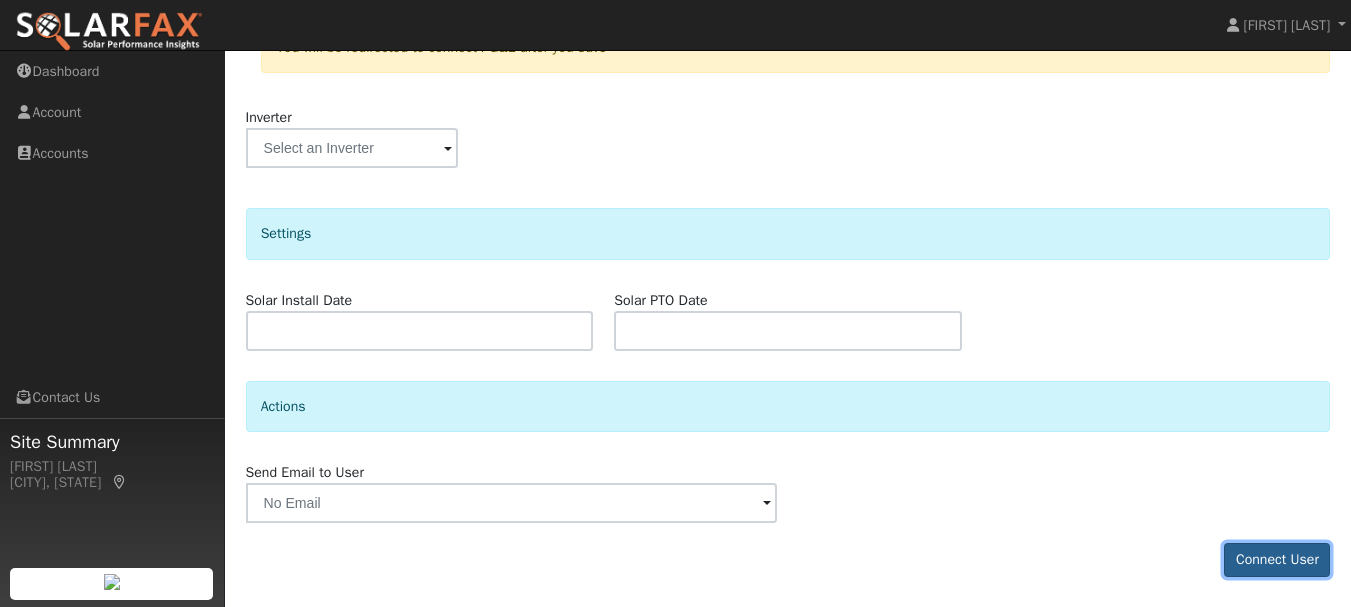 click on "Connect User" at bounding box center [1277, 560] 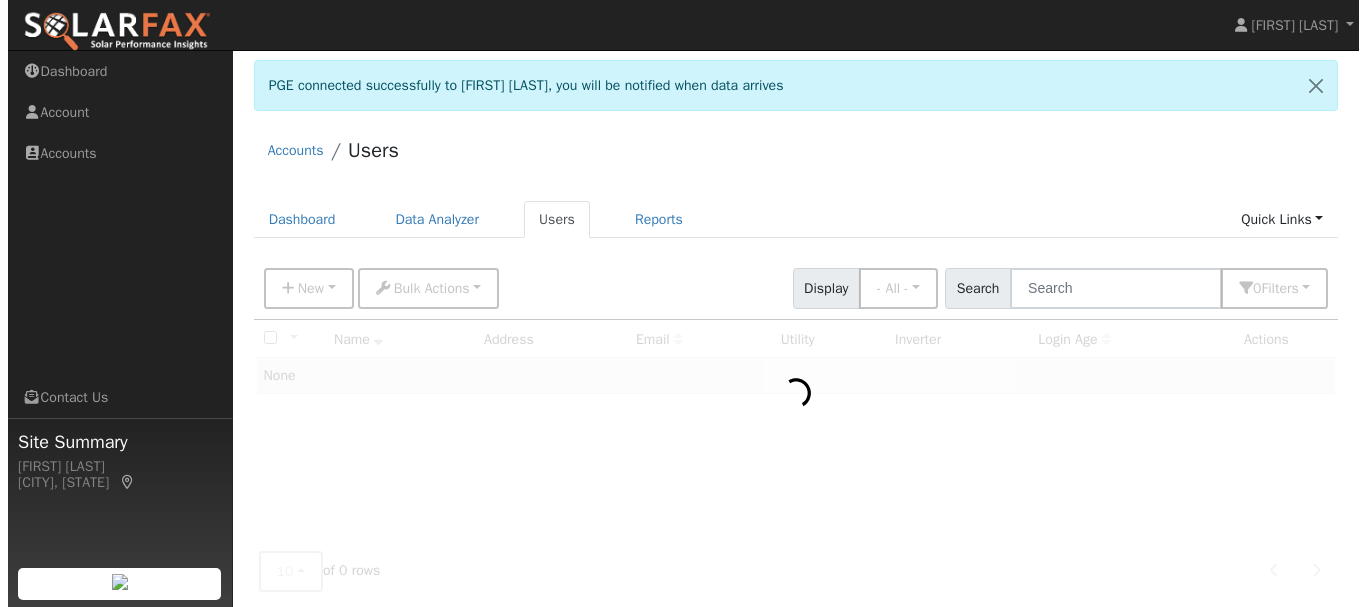 scroll, scrollTop: 0, scrollLeft: 0, axis: both 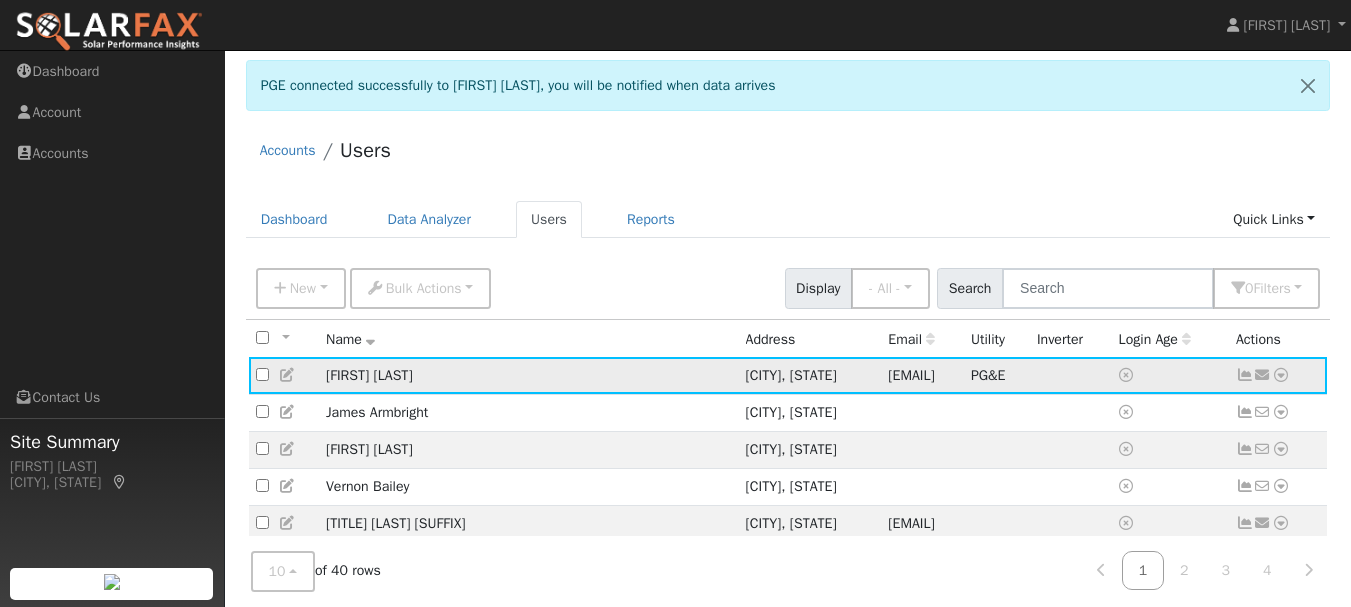 click at bounding box center (1245, 375) 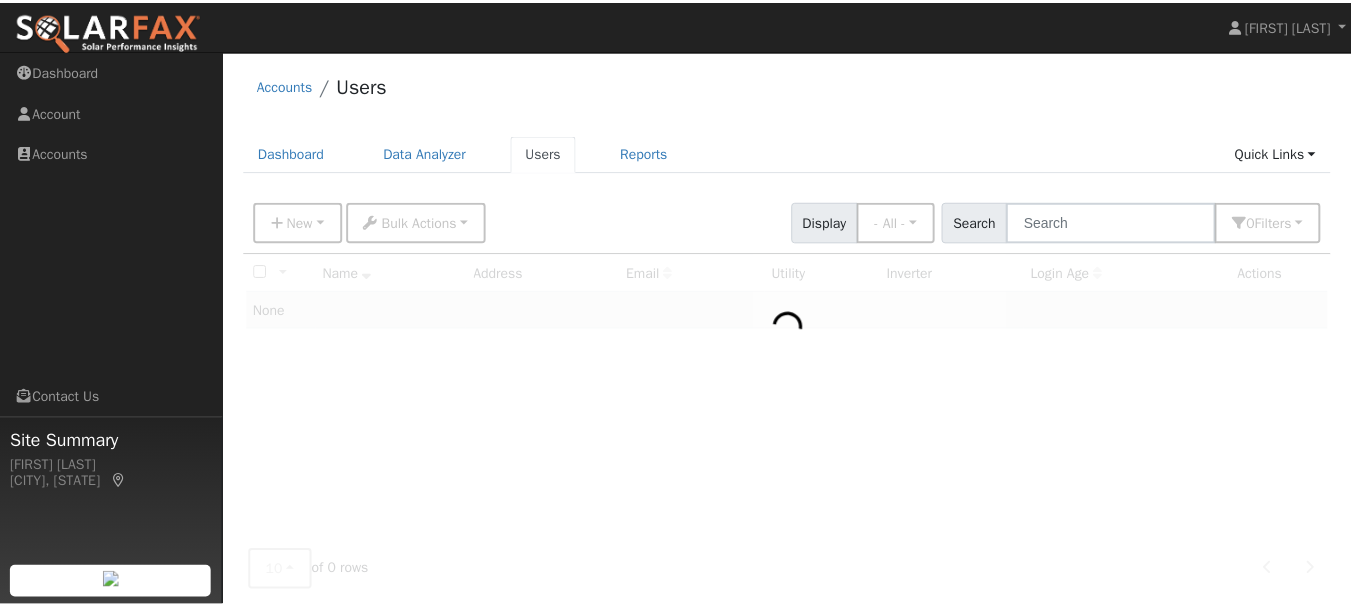 scroll, scrollTop: 0, scrollLeft: 0, axis: both 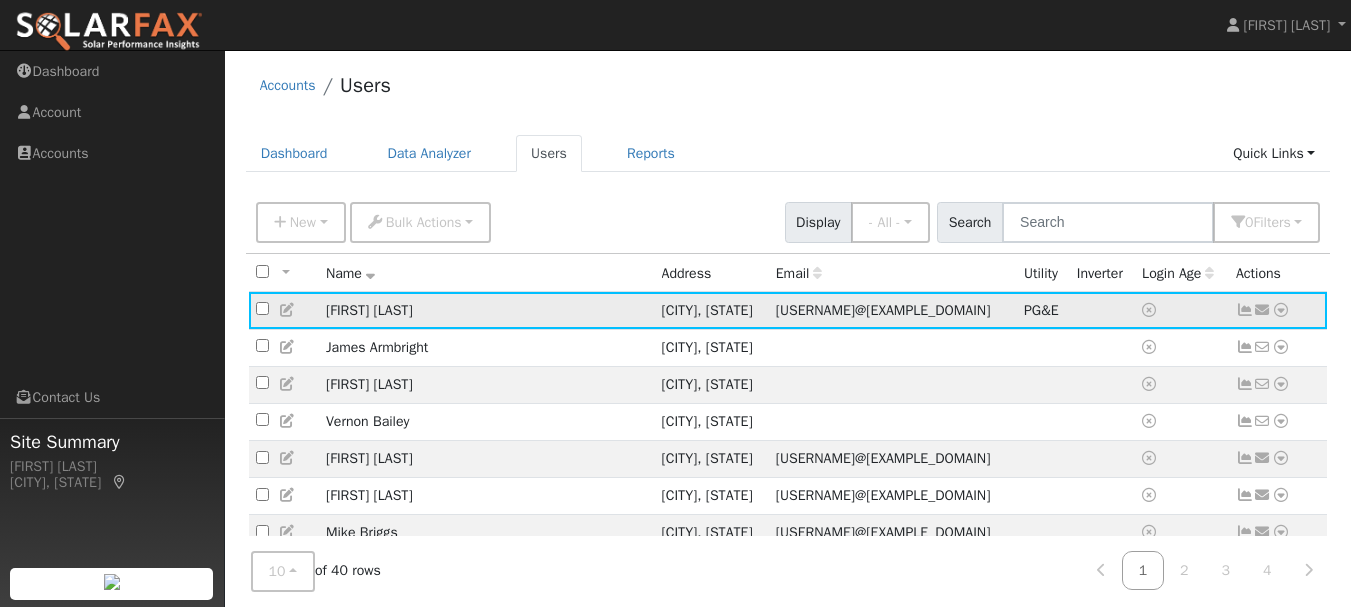 click at bounding box center [1281, 310] 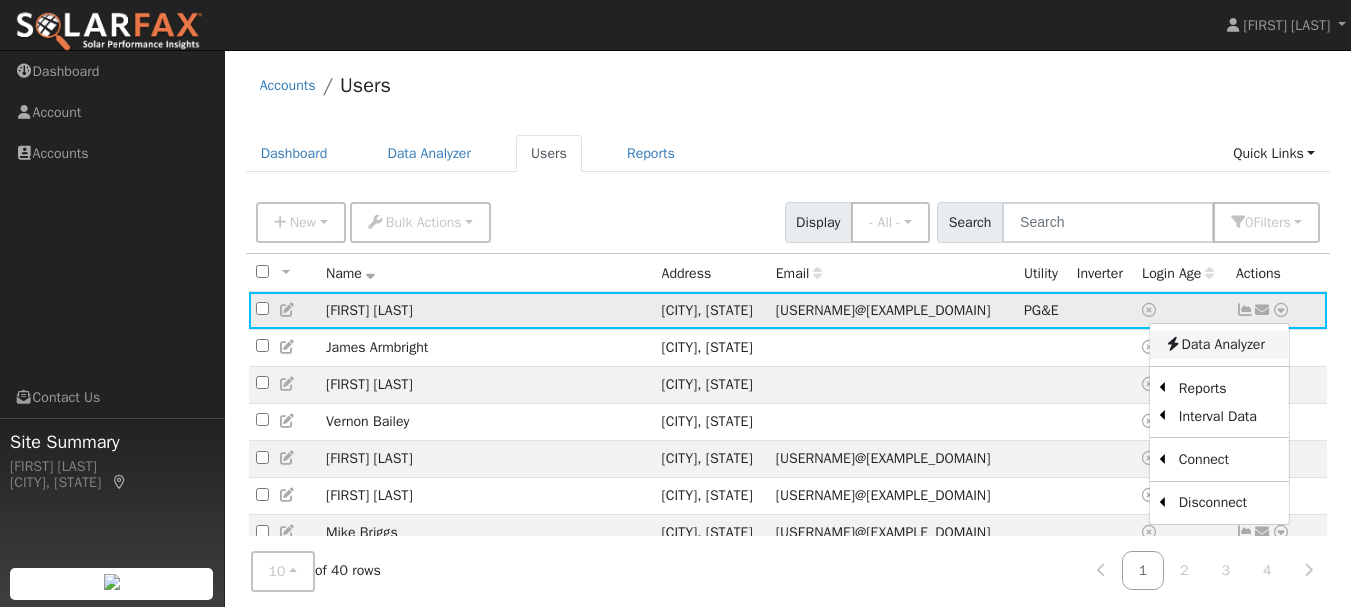 click on "Data Analyzer" at bounding box center [1219, 345] 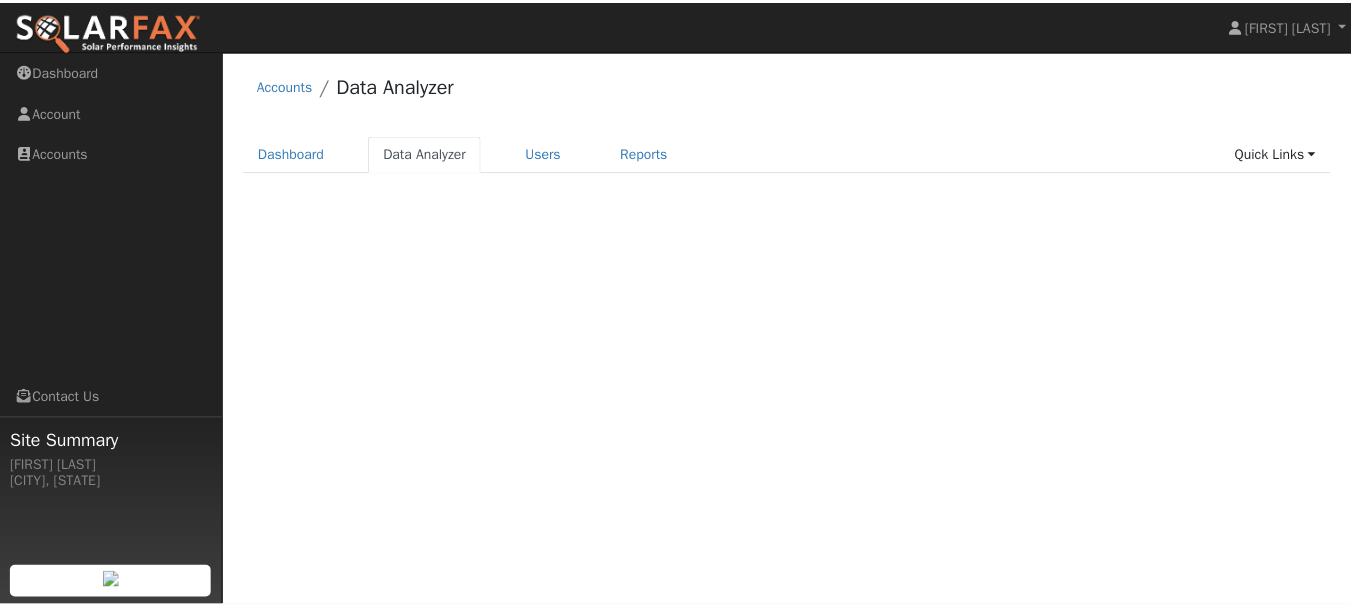 scroll, scrollTop: 0, scrollLeft: 0, axis: both 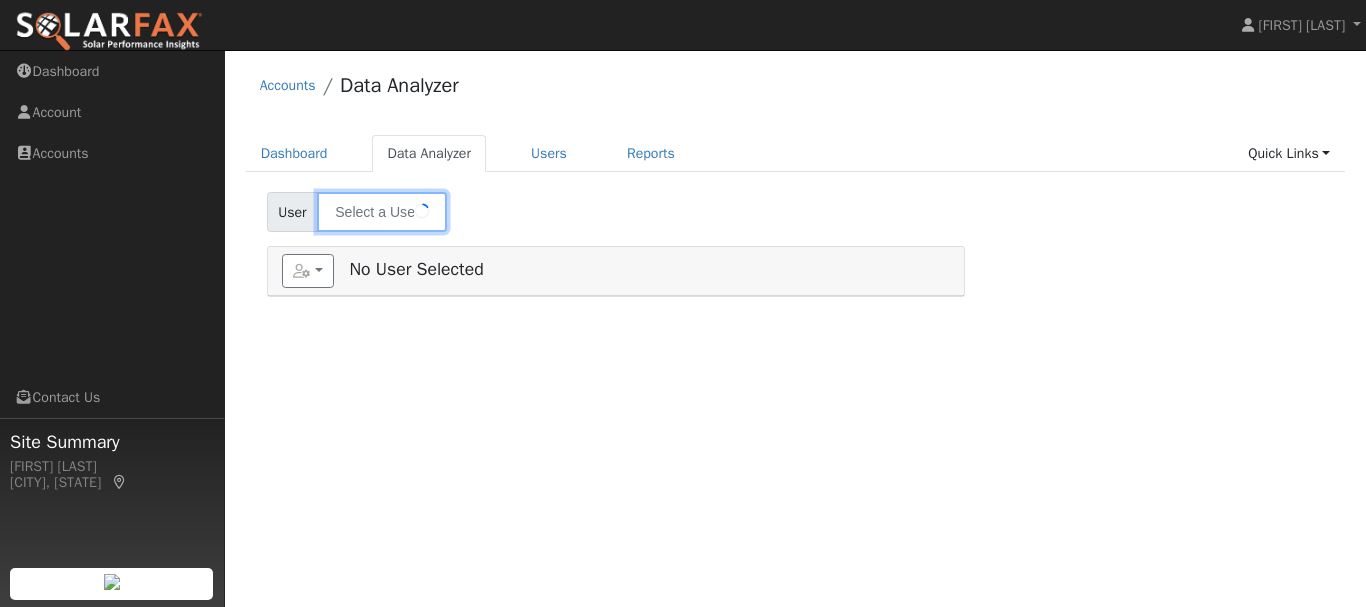 type on "[FIRST] [LAST]" 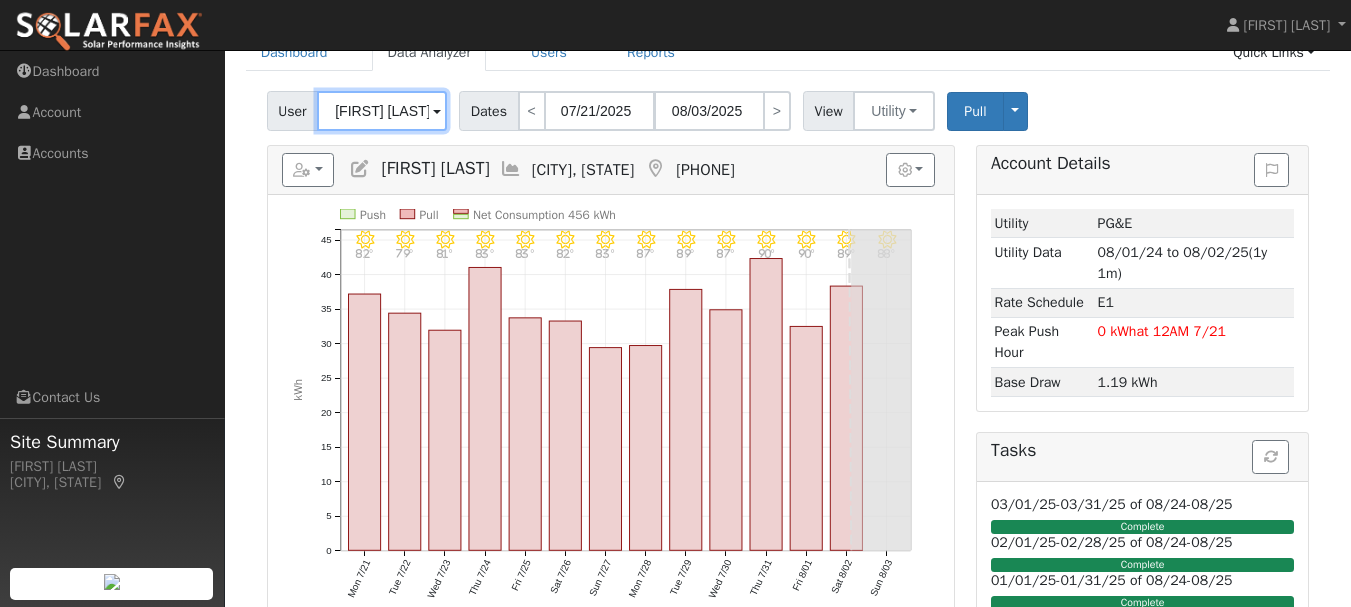 scroll, scrollTop: 0, scrollLeft: 0, axis: both 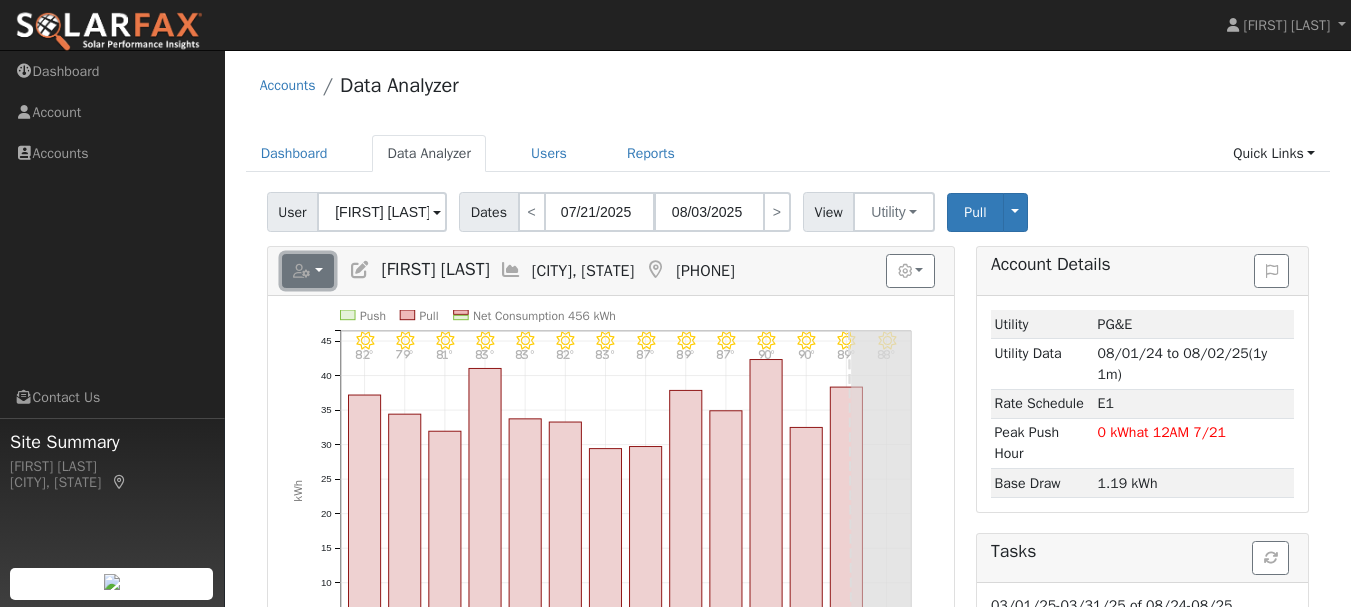 click at bounding box center [308, 271] 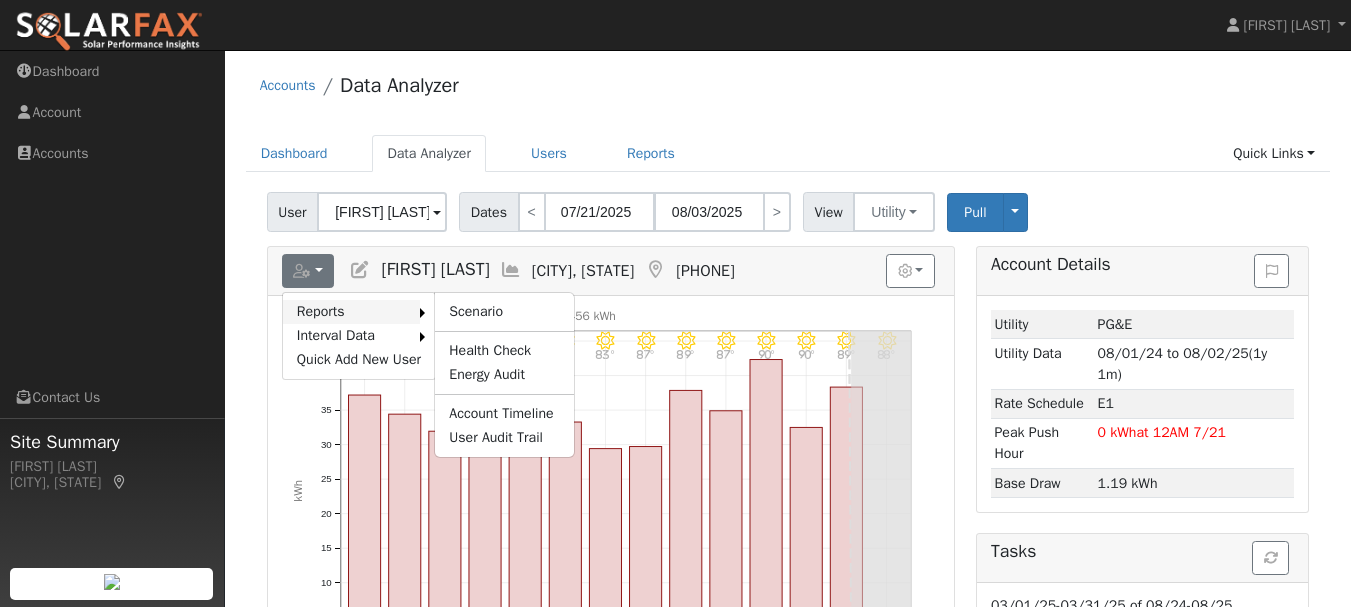 click on "Reports" at bounding box center [351, 312] 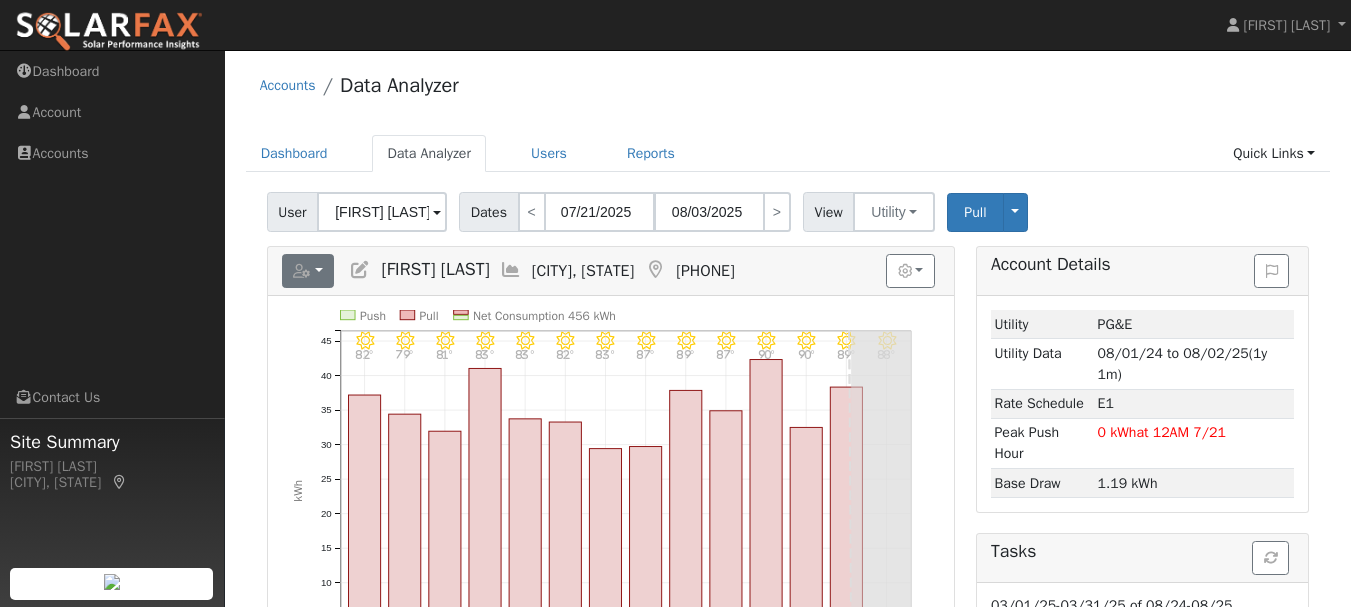 click at bounding box center [308, 271] 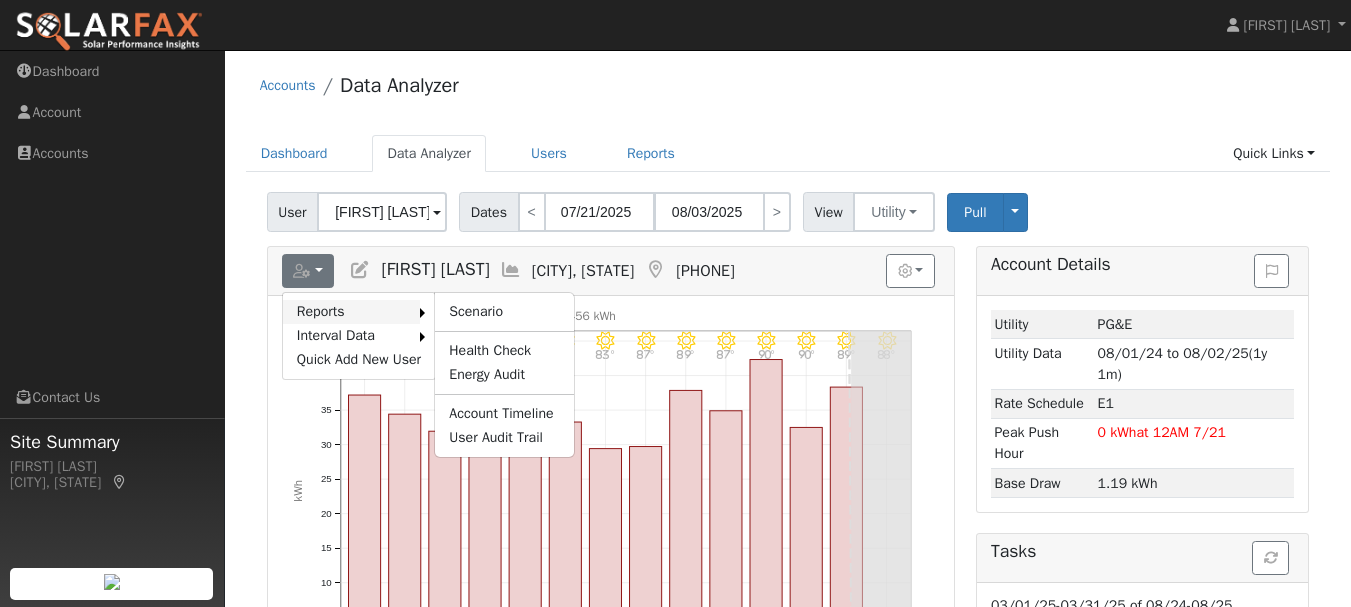 click on "Reports" at bounding box center (351, 312) 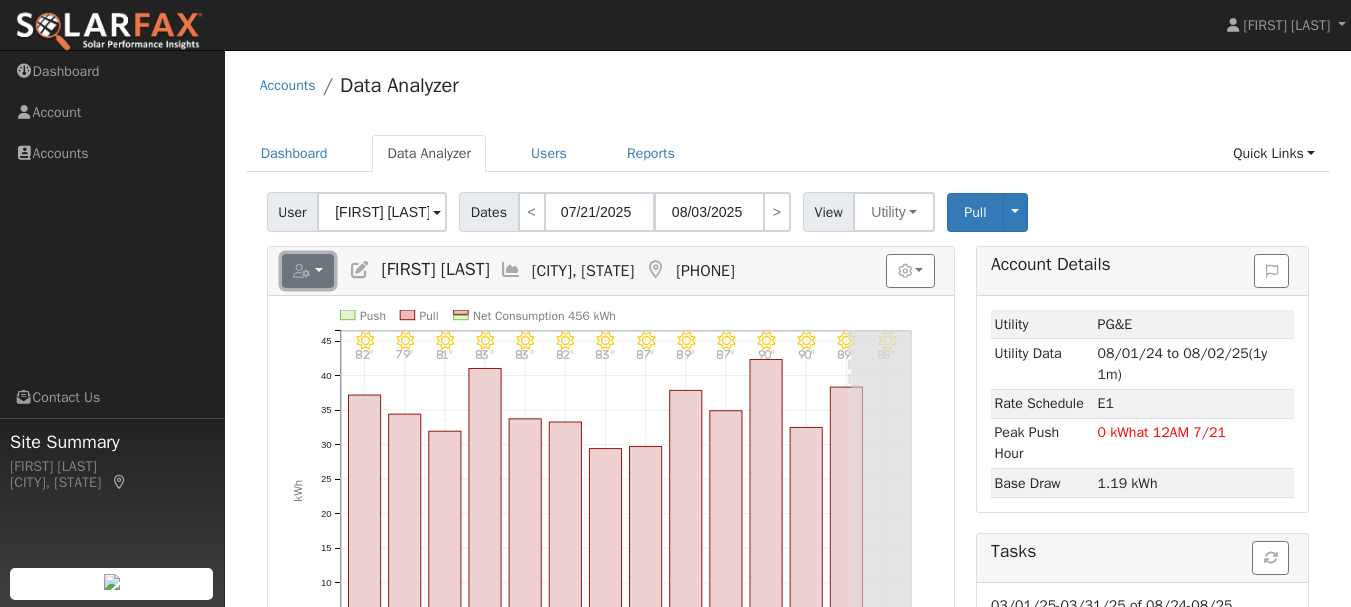 click at bounding box center [302, 271] 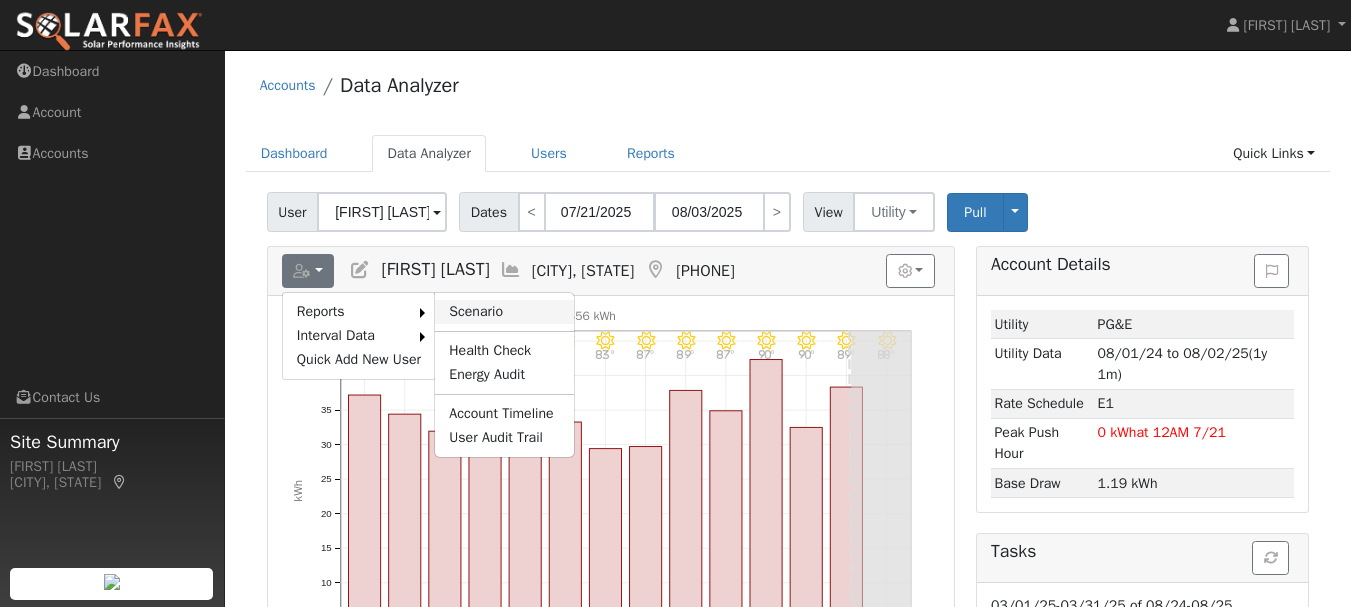 click on "Scenario" at bounding box center (504, 312) 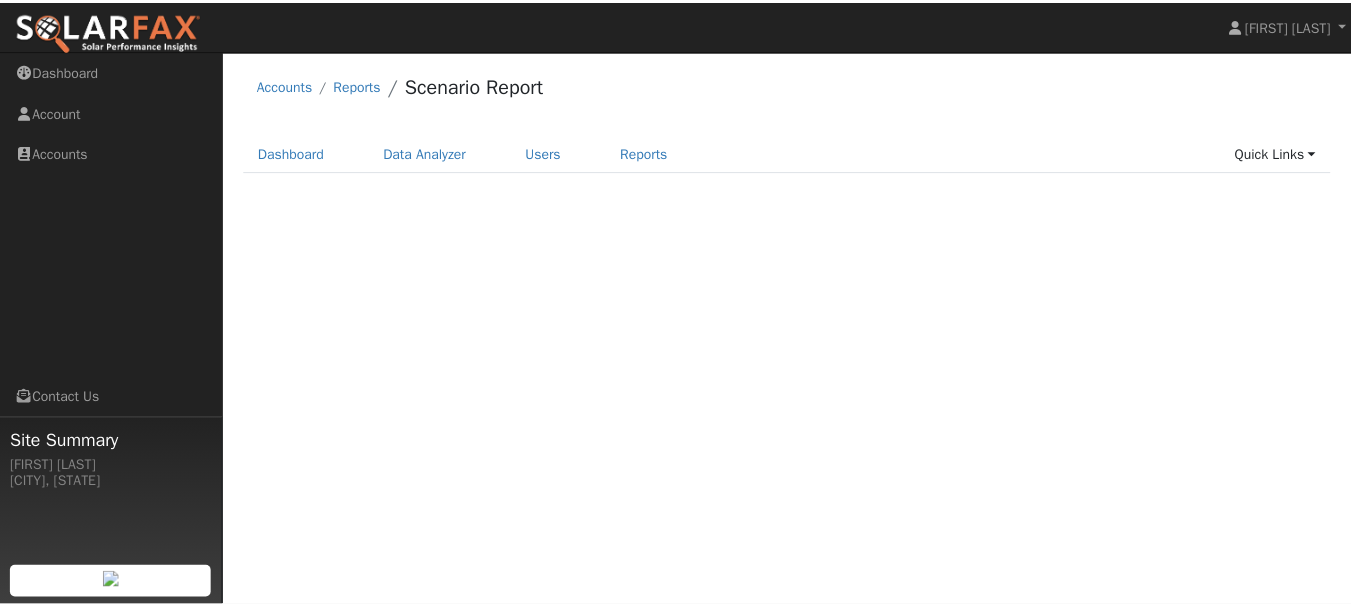 scroll, scrollTop: 0, scrollLeft: 0, axis: both 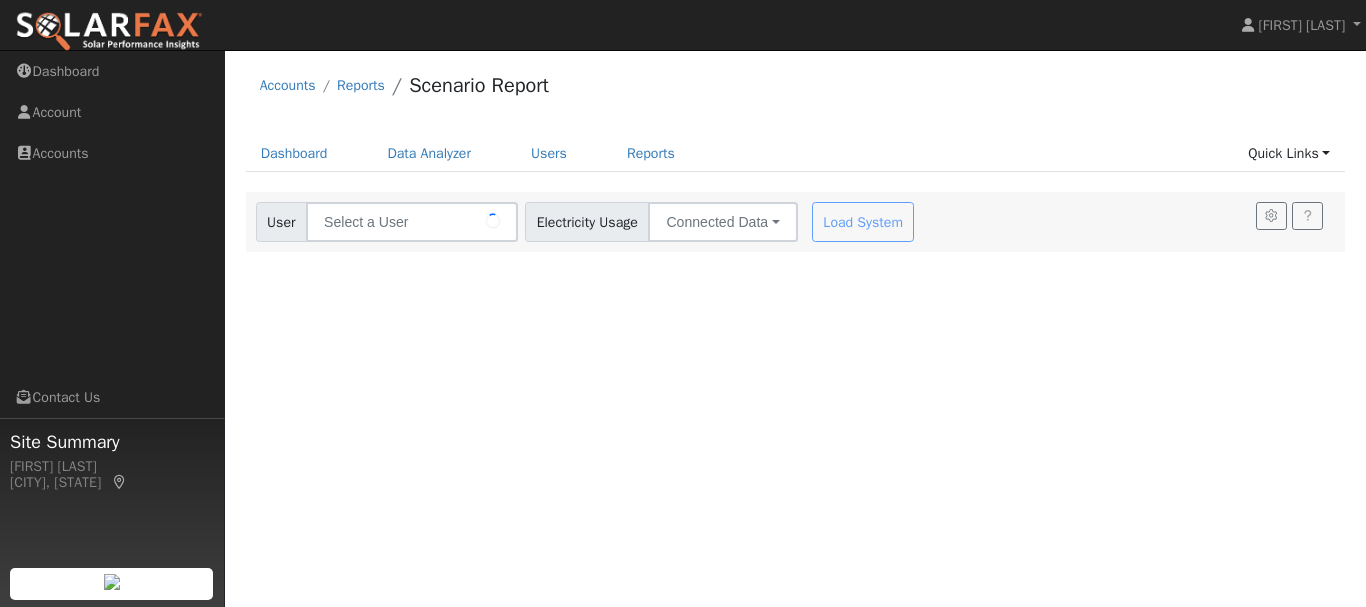 type on "[FIRST] [LAST]" 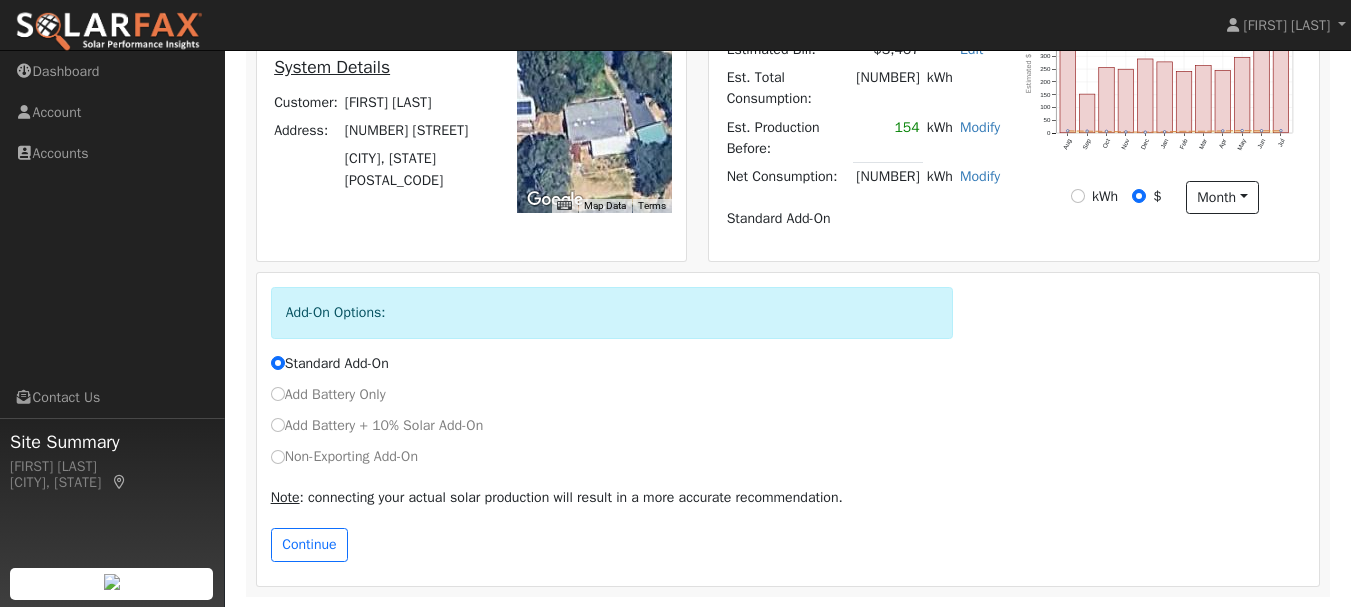 scroll, scrollTop: 576, scrollLeft: 0, axis: vertical 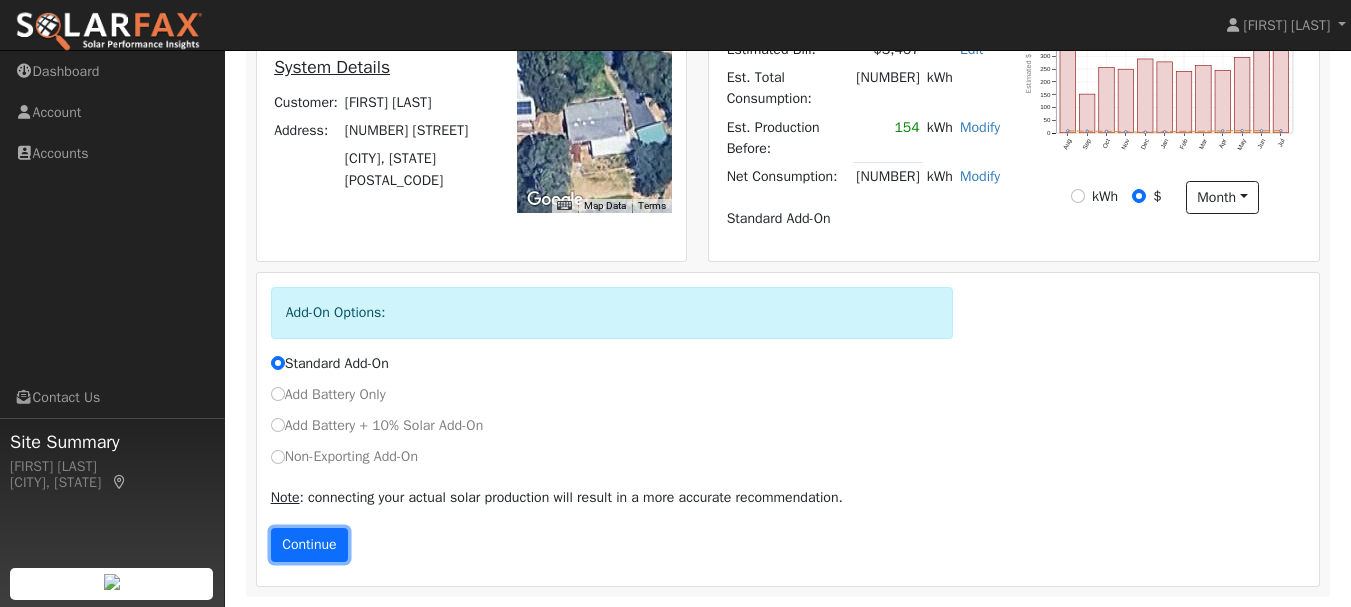 click on "Continue" at bounding box center (310, 545) 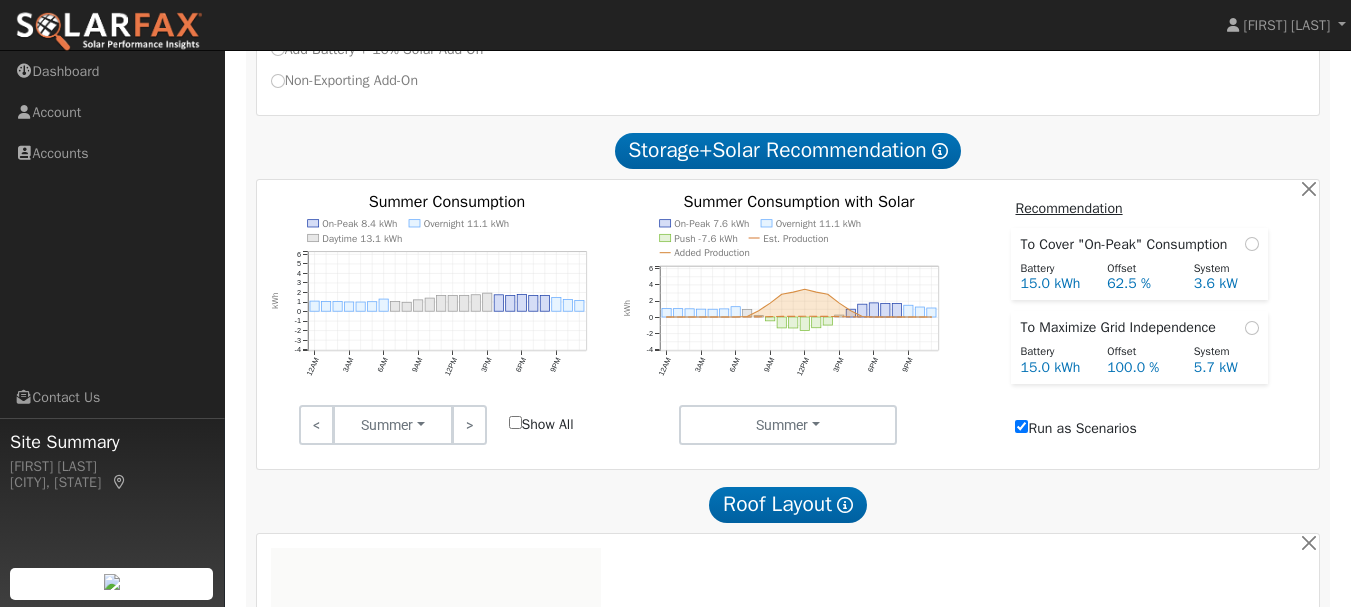 scroll, scrollTop: 1023, scrollLeft: 0, axis: vertical 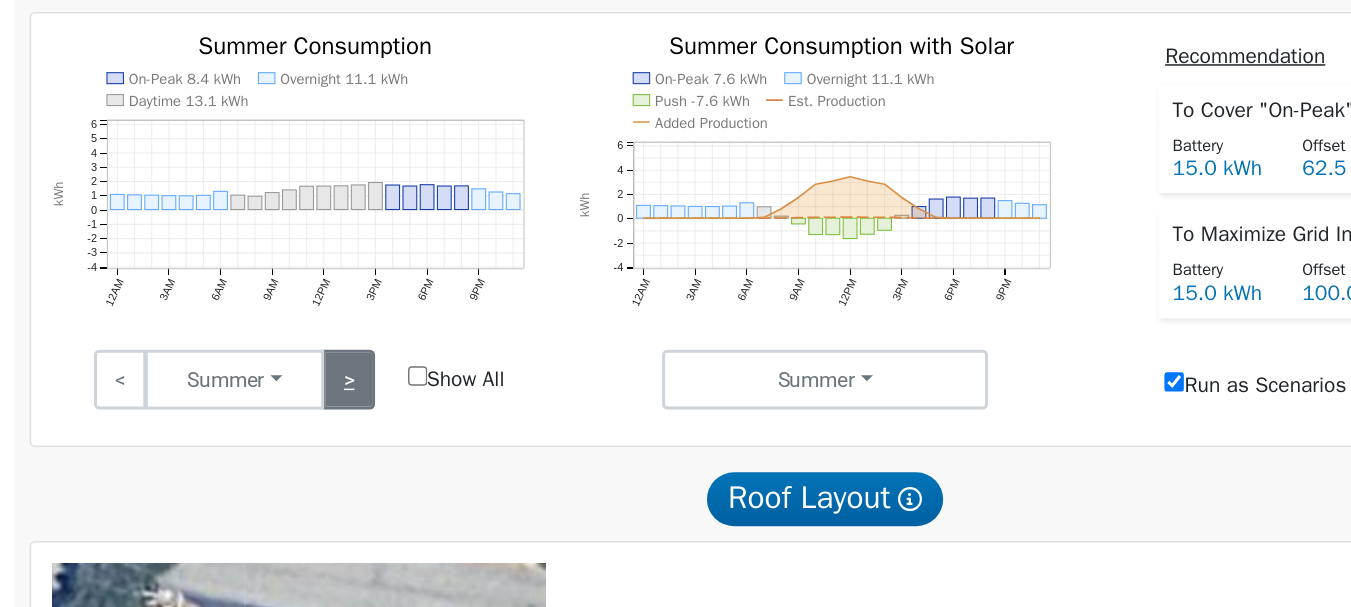 click on ">" at bounding box center (469, 346) 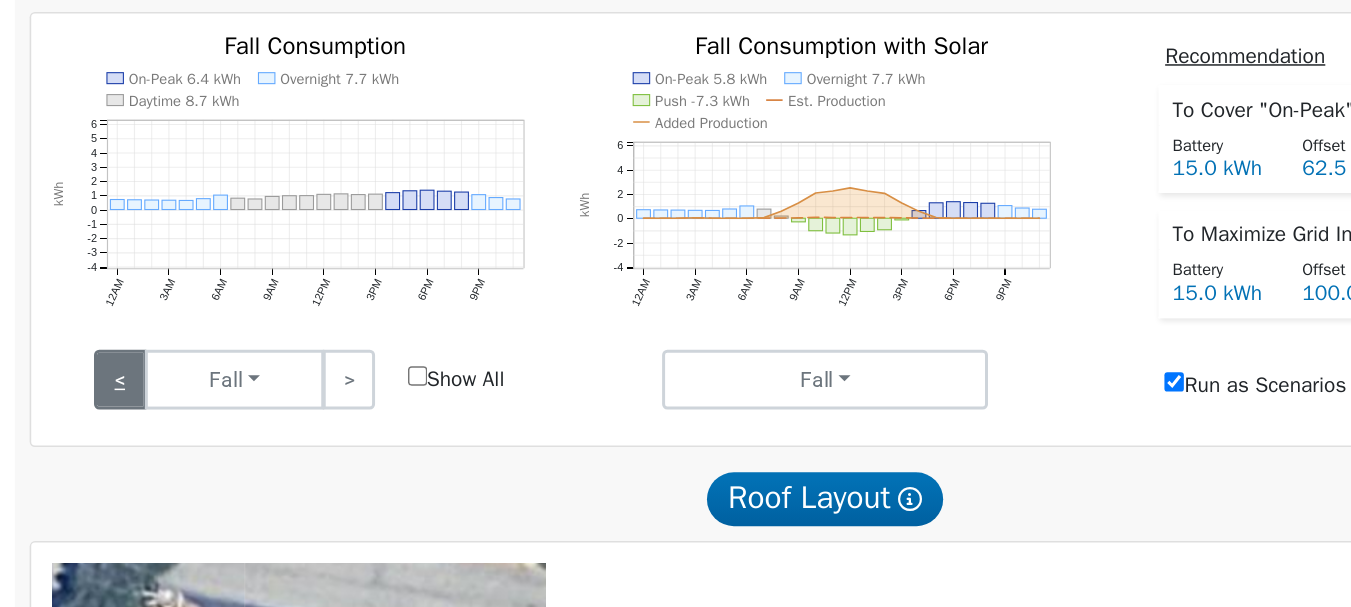 click on "<" at bounding box center (316, 346) 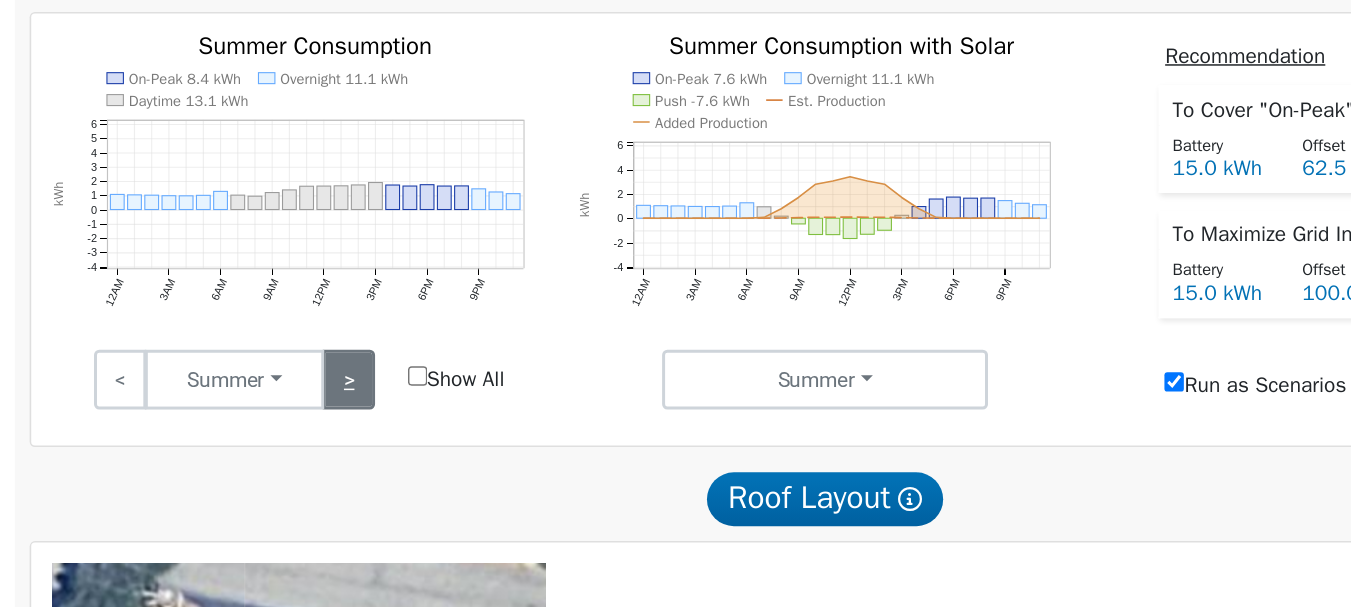 click on ">" at bounding box center (469, 346) 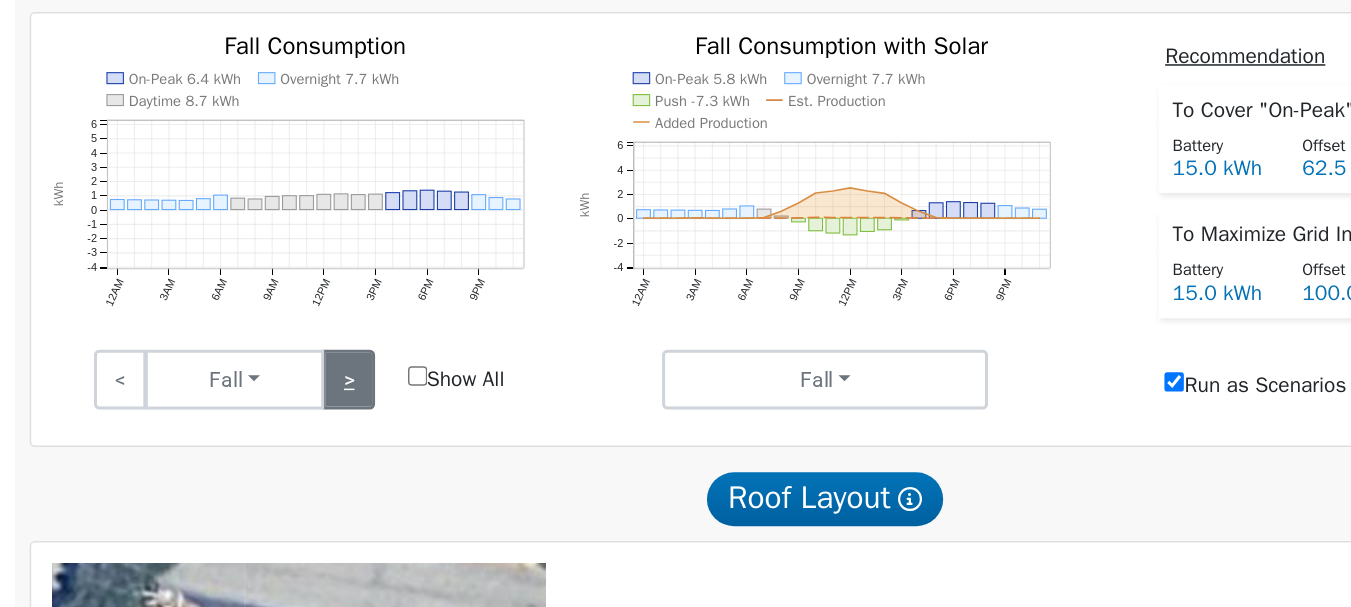 click on ">" at bounding box center [469, 346] 